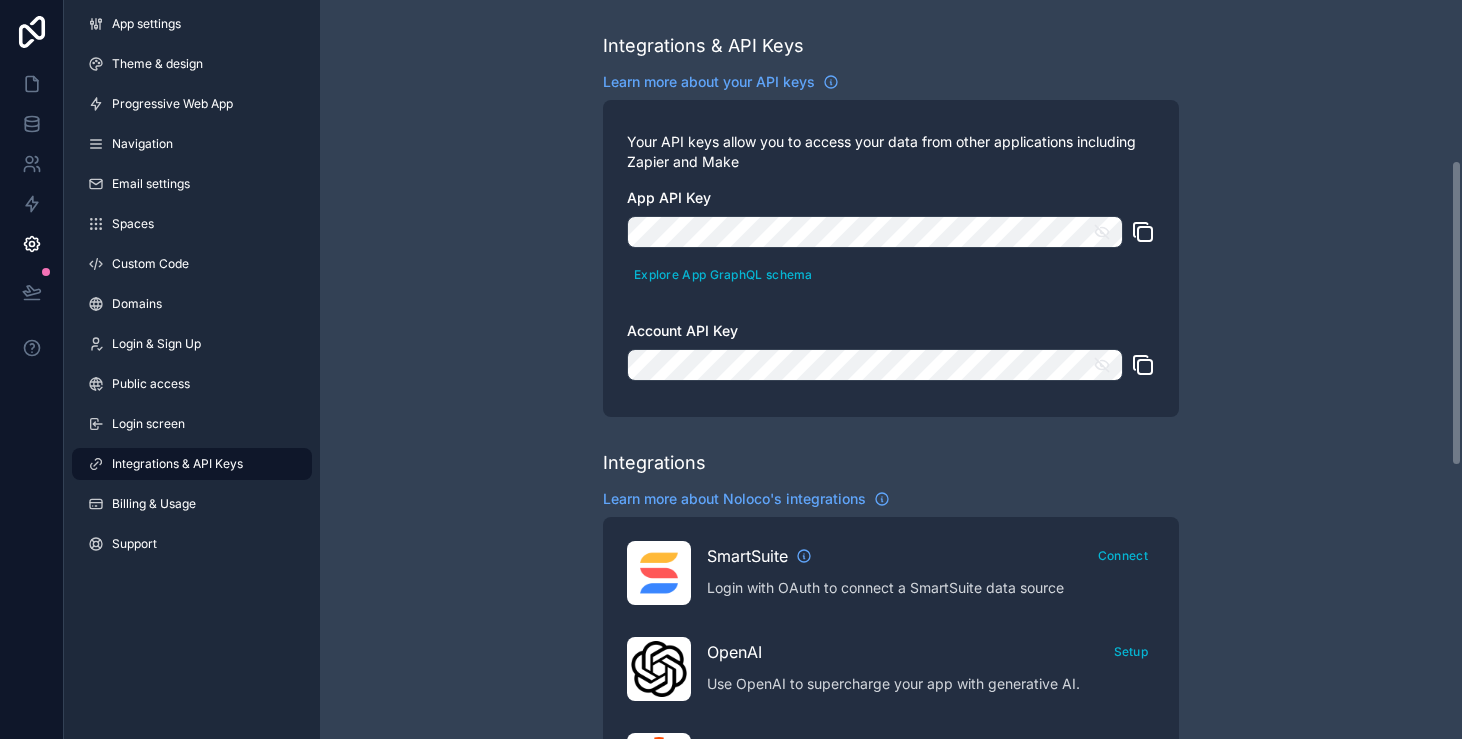 scroll, scrollTop: 0, scrollLeft: 0, axis: both 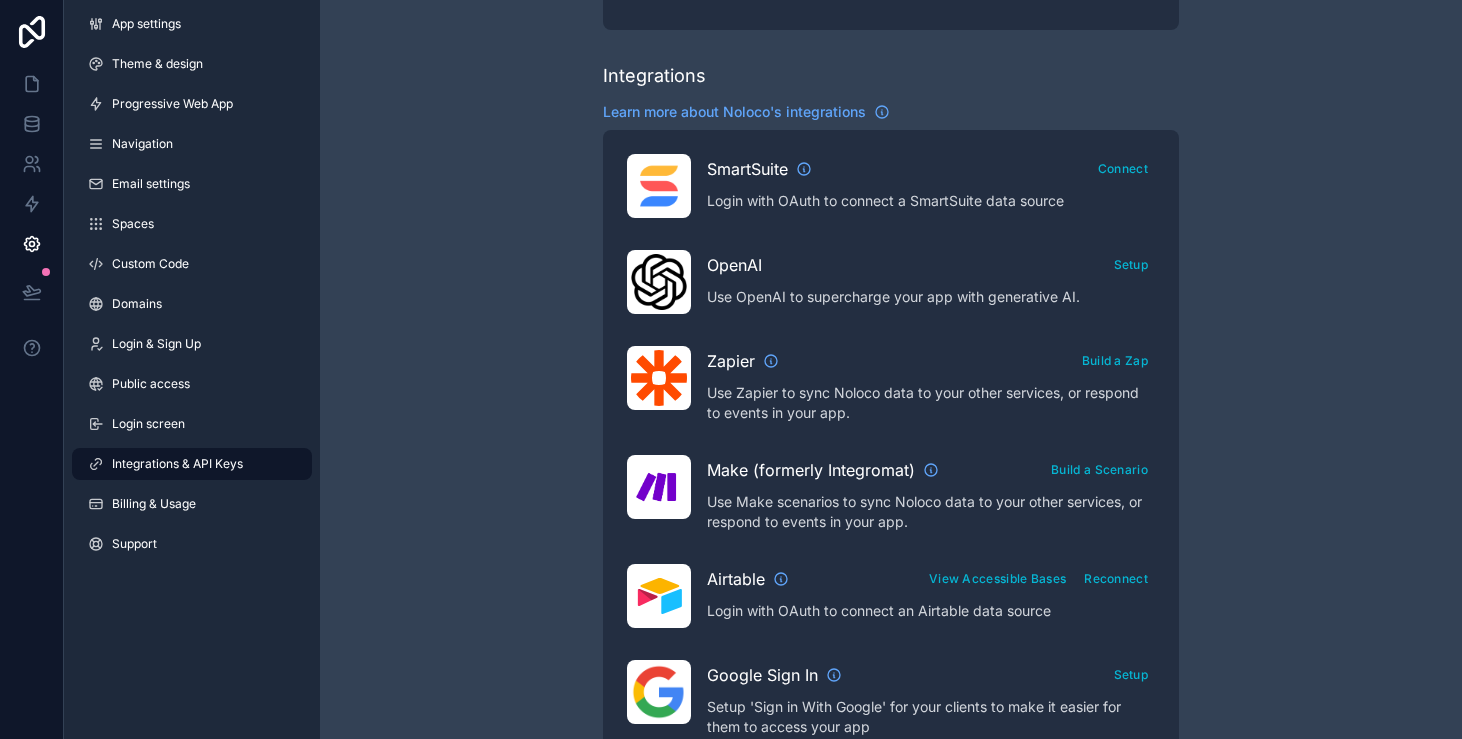type 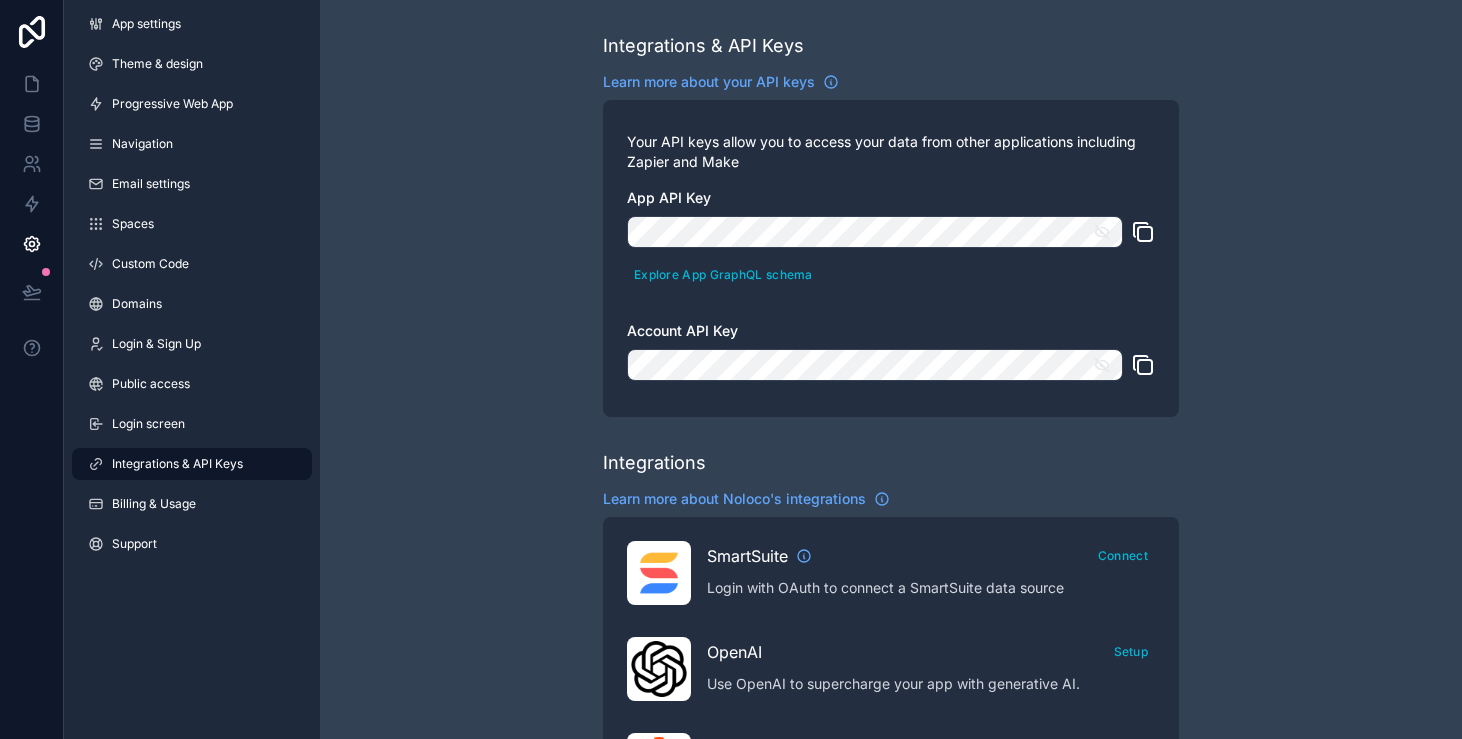 scroll, scrollTop: 0, scrollLeft: 0, axis: both 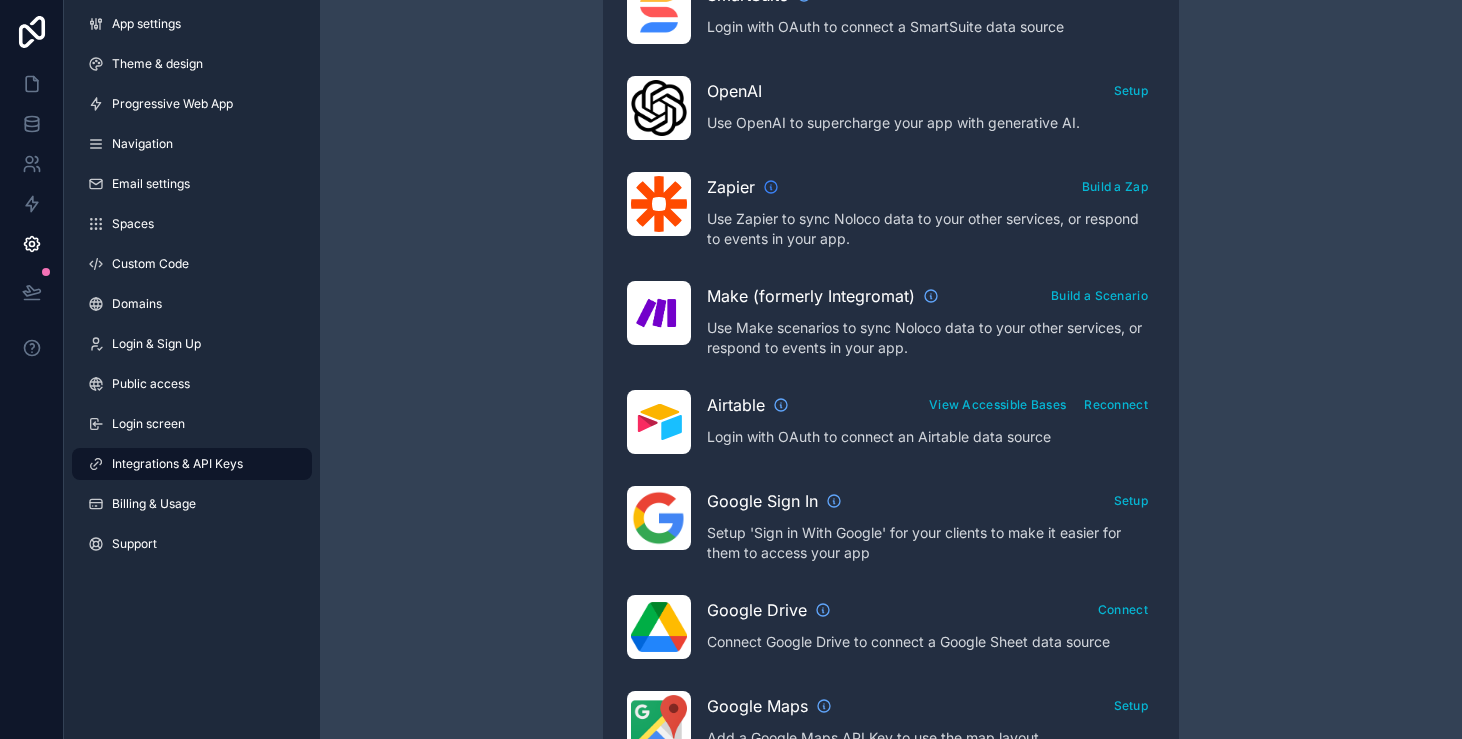 click 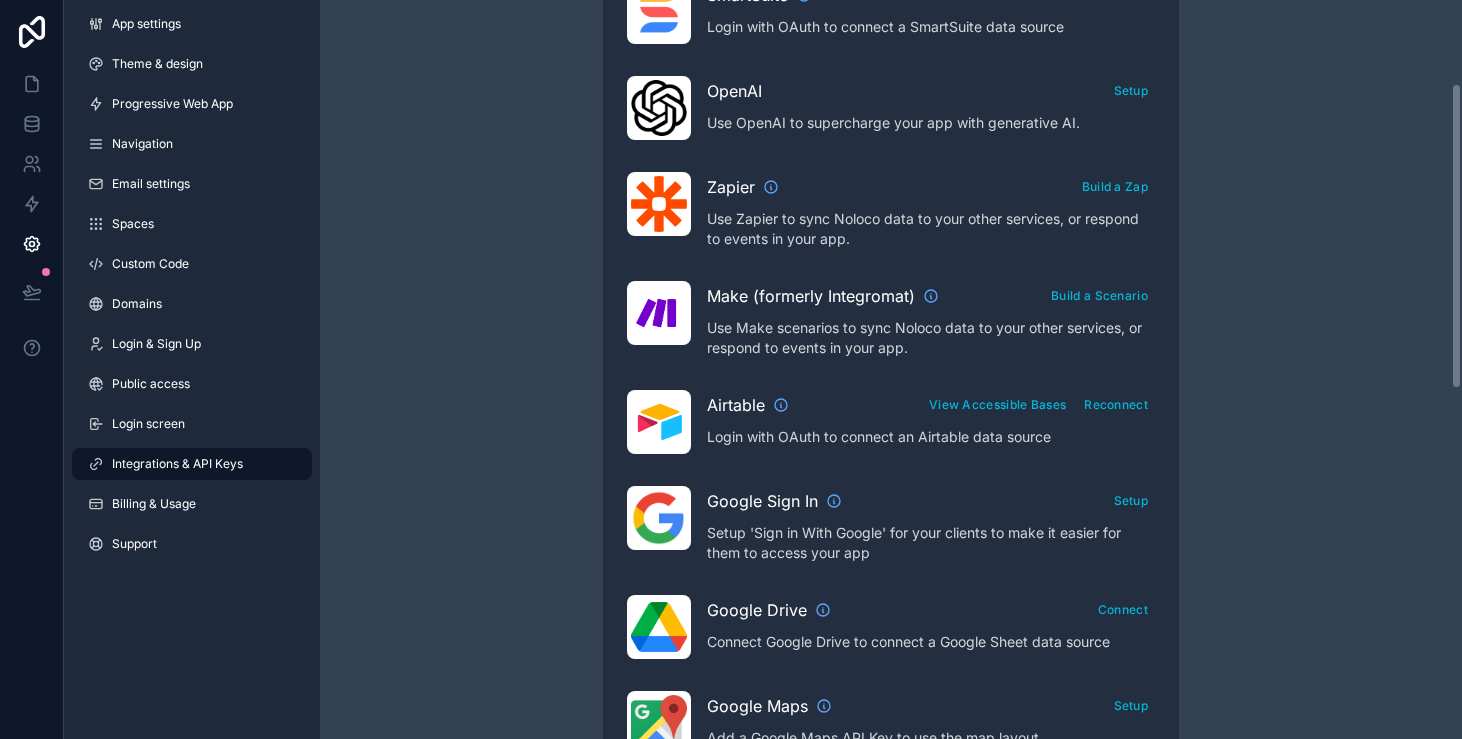 scroll, scrollTop: 0, scrollLeft: 0, axis: both 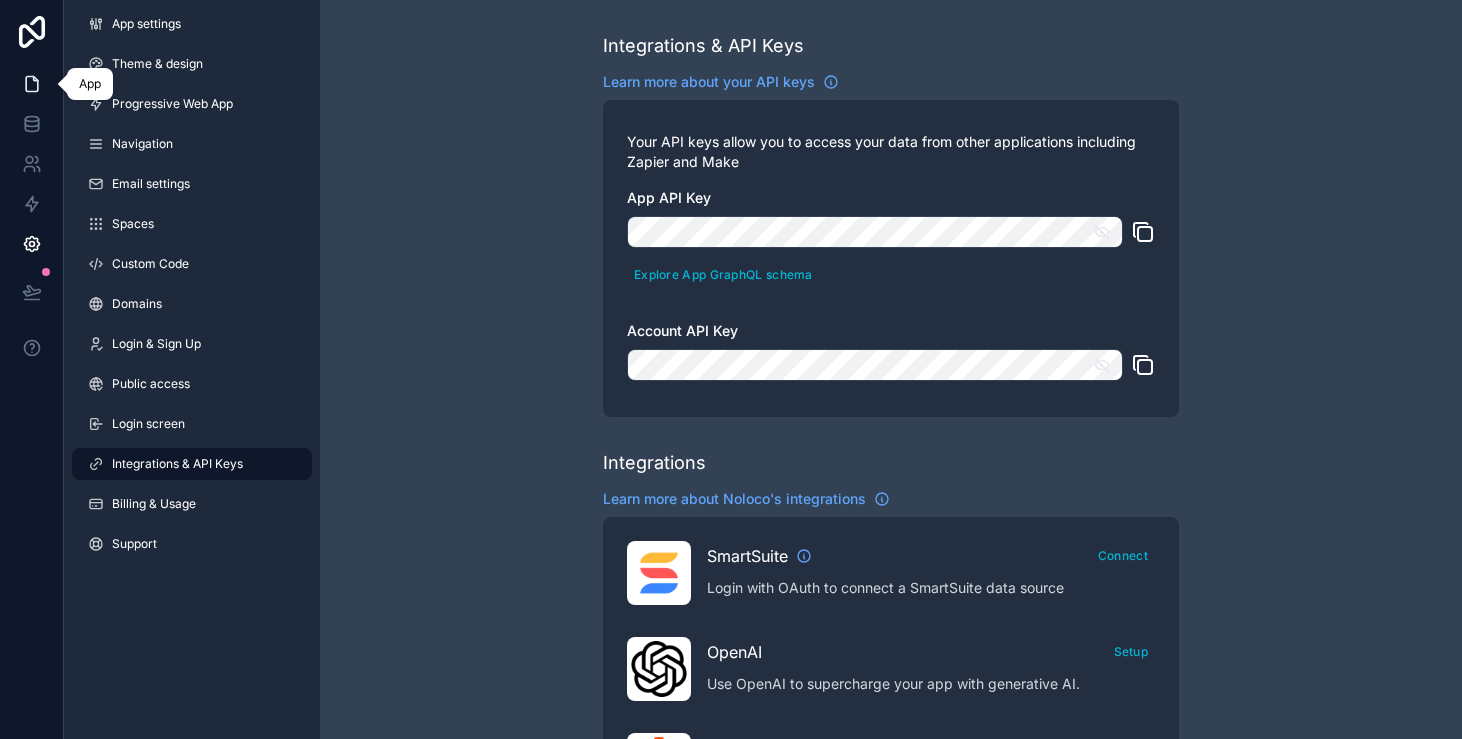 click 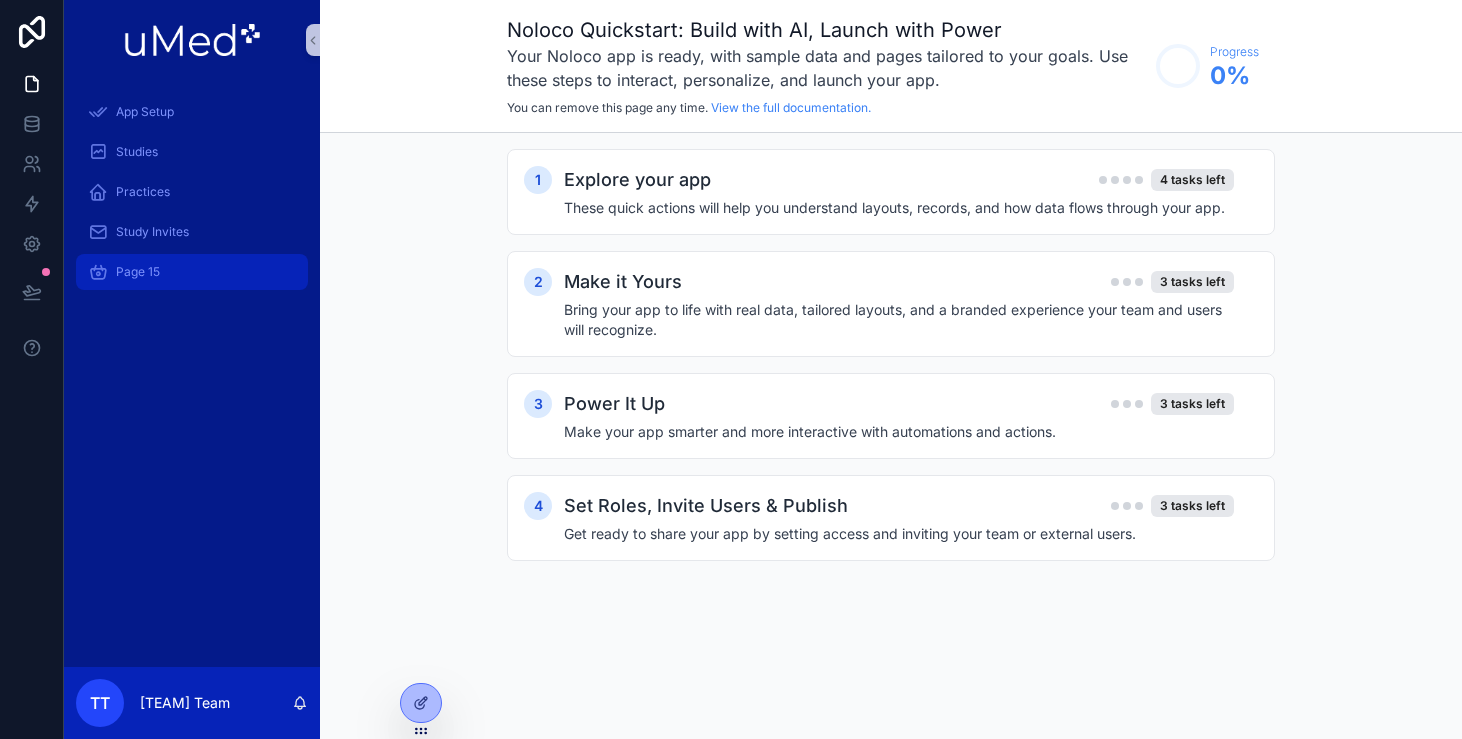 click on "Page 15" at bounding box center (192, 272) 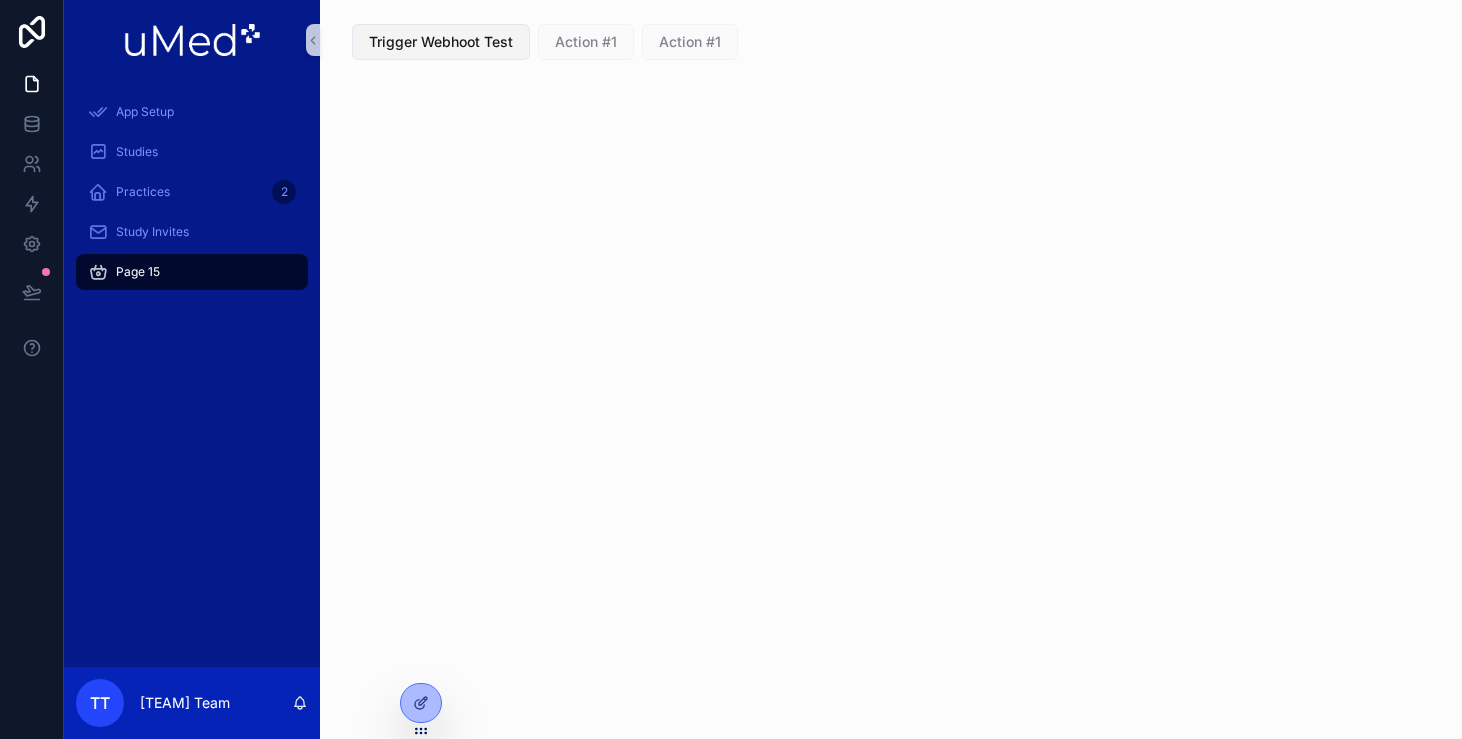 click on "Trigger Webhoot Test" at bounding box center [441, 42] 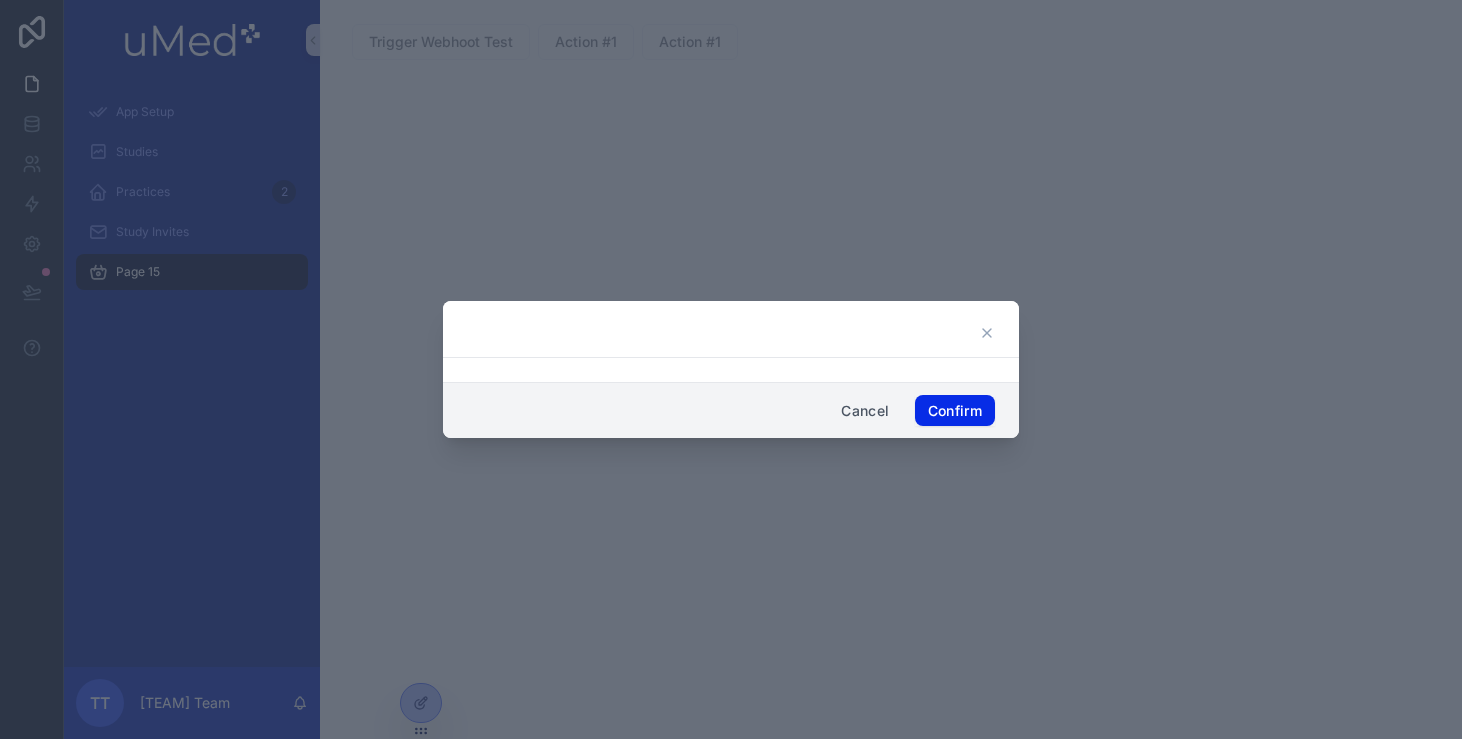 click 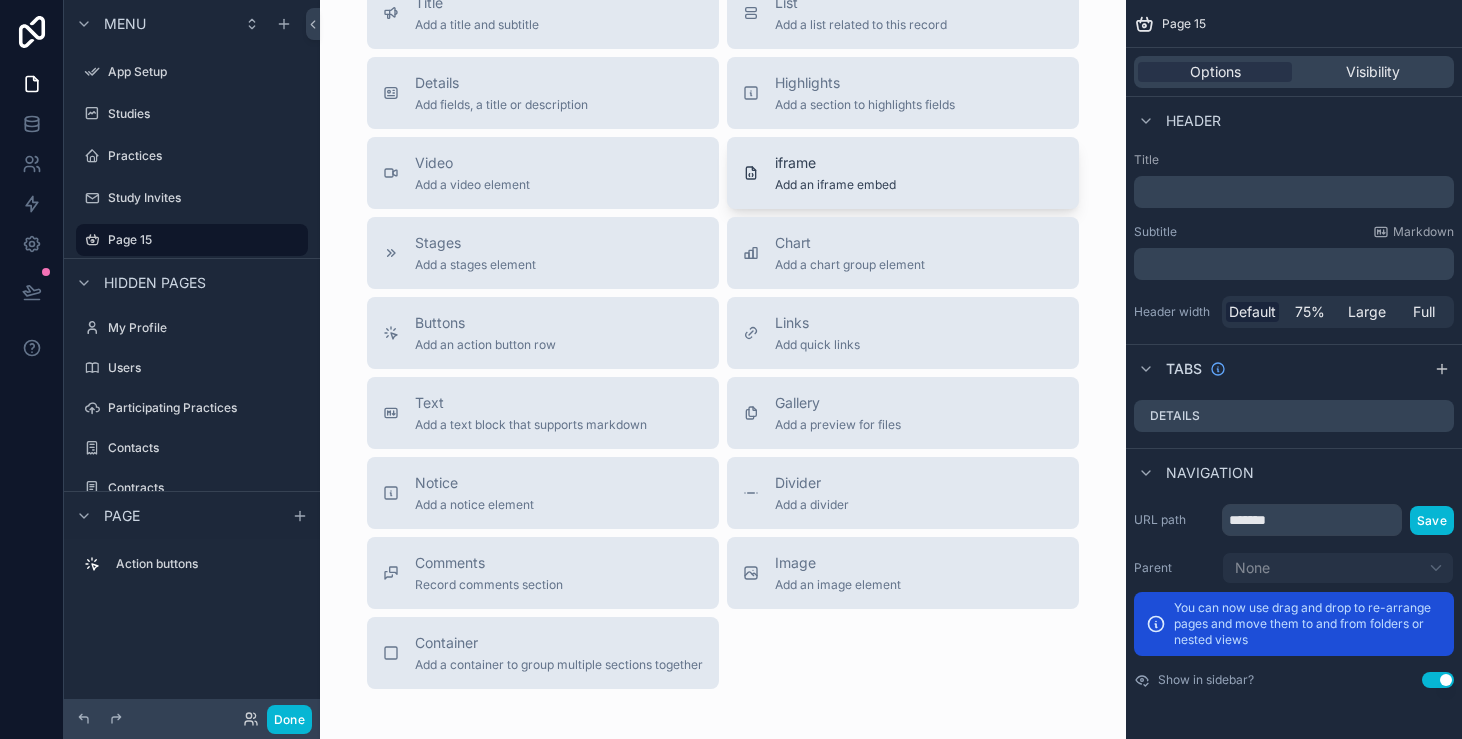 scroll, scrollTop: 0, scrollLeft: 0, axis: both 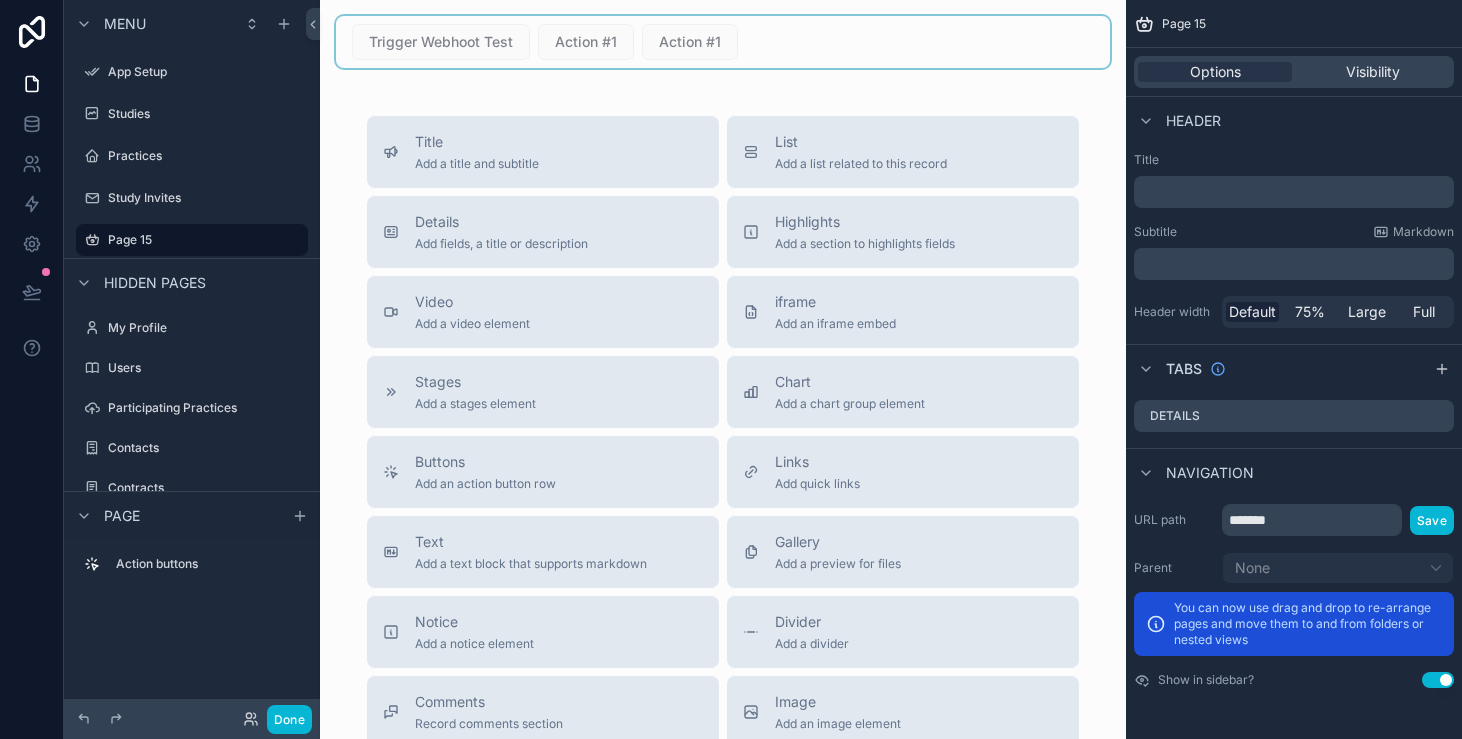 click at bounding box center [723, 42] 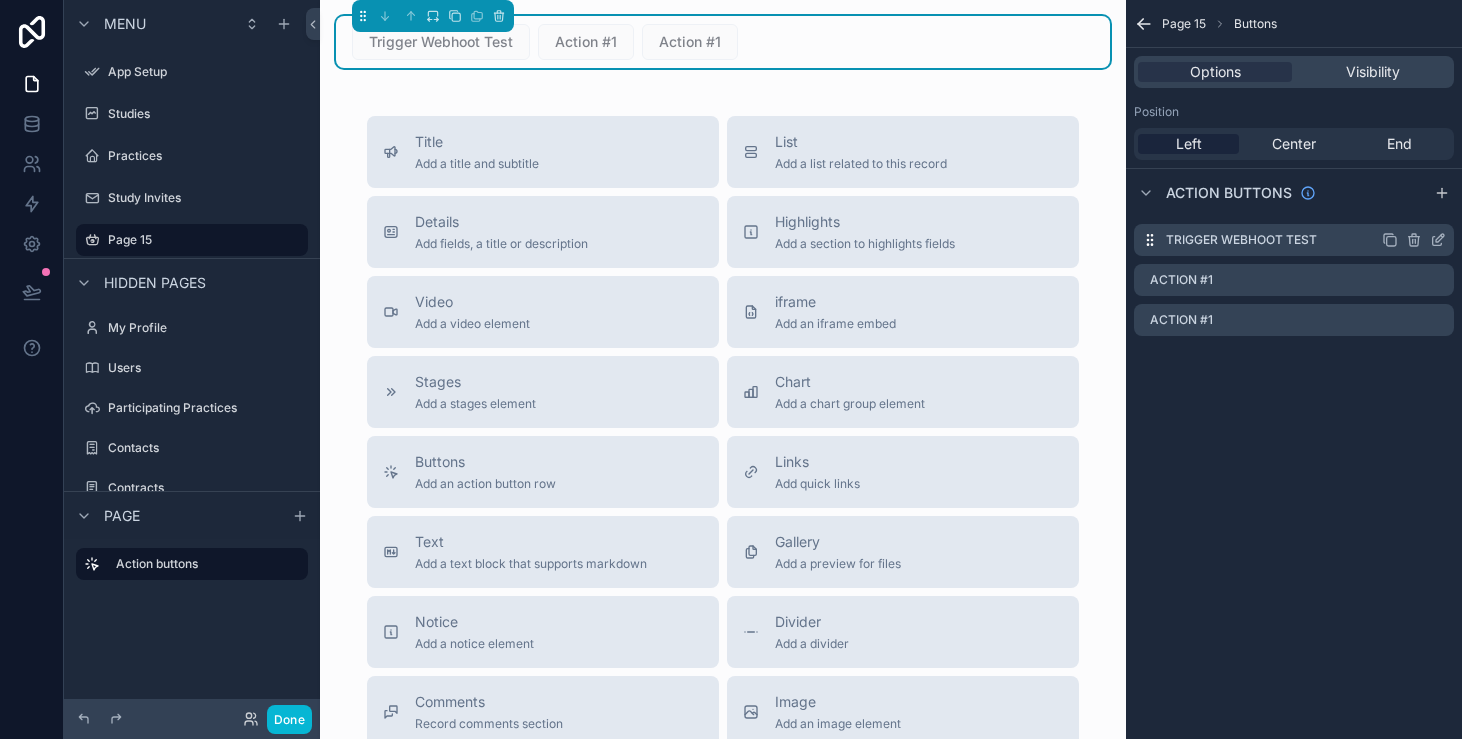 click on "Trigger Webhoot Test" at bounding box center [1294, 240] 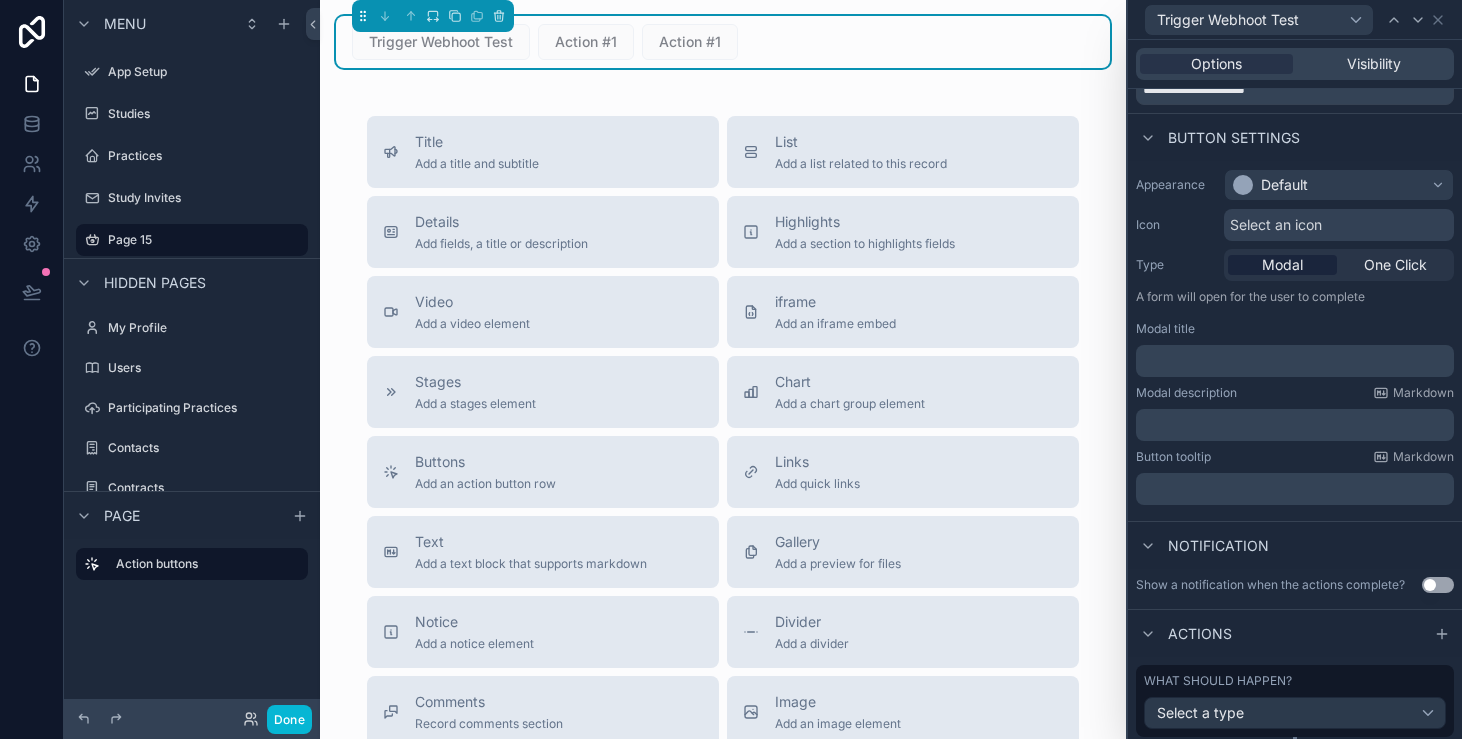 scroll, scrollTop: 145, scrollLeft: 0, axis: vertical 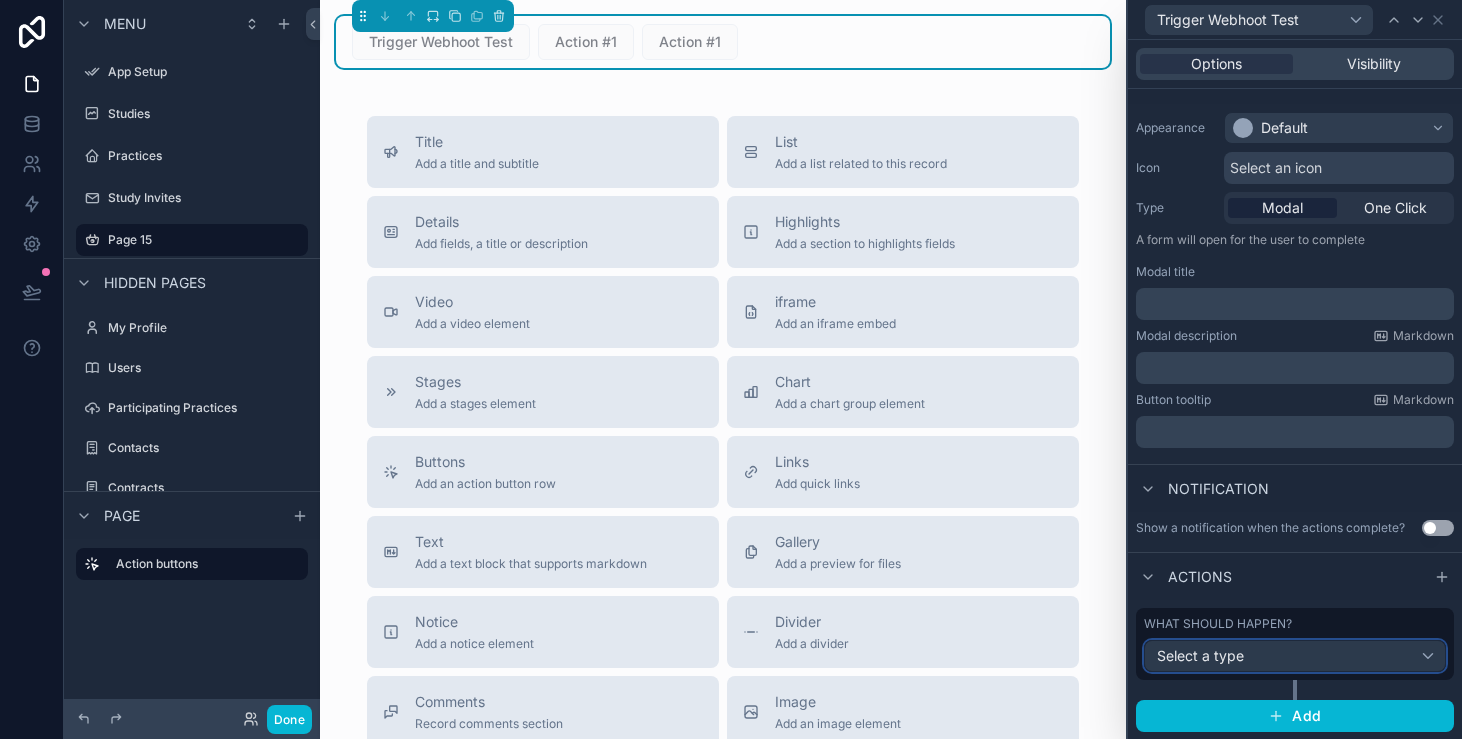 click on "Select a type" at bounding box center (1295, 656) 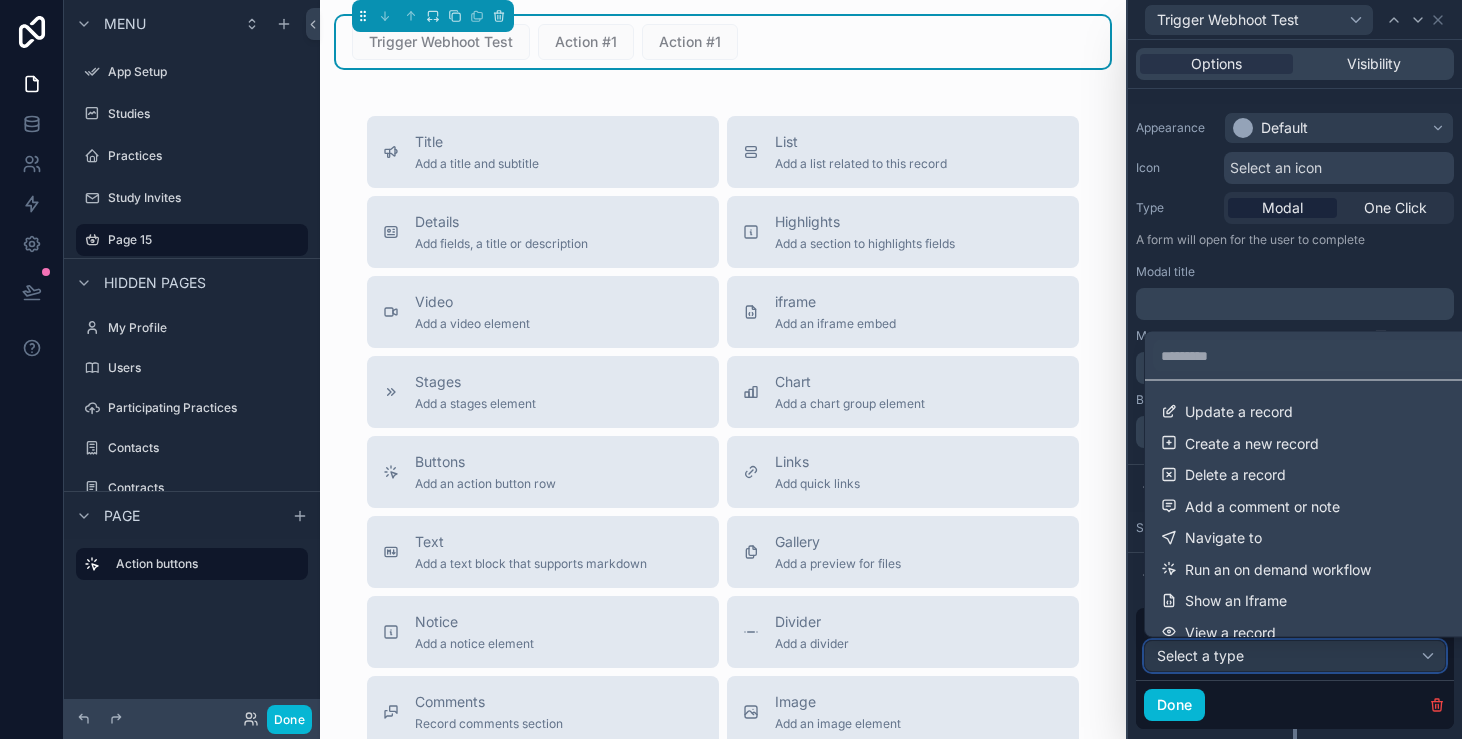 scroll, scrollTop: 46, scrollLeft: 0, axis: vertical 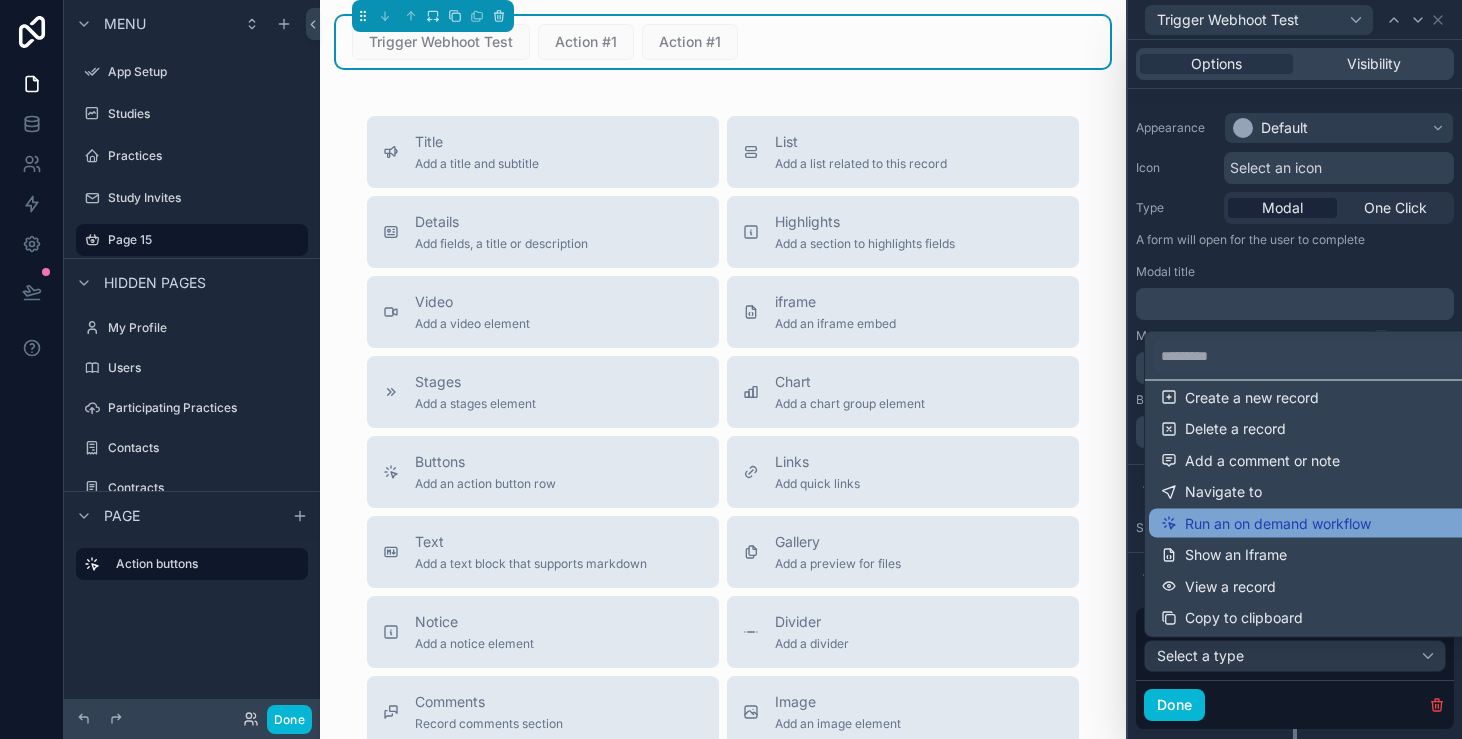 click on "Run an on demand workflow" at bounding box center [1278, 523] 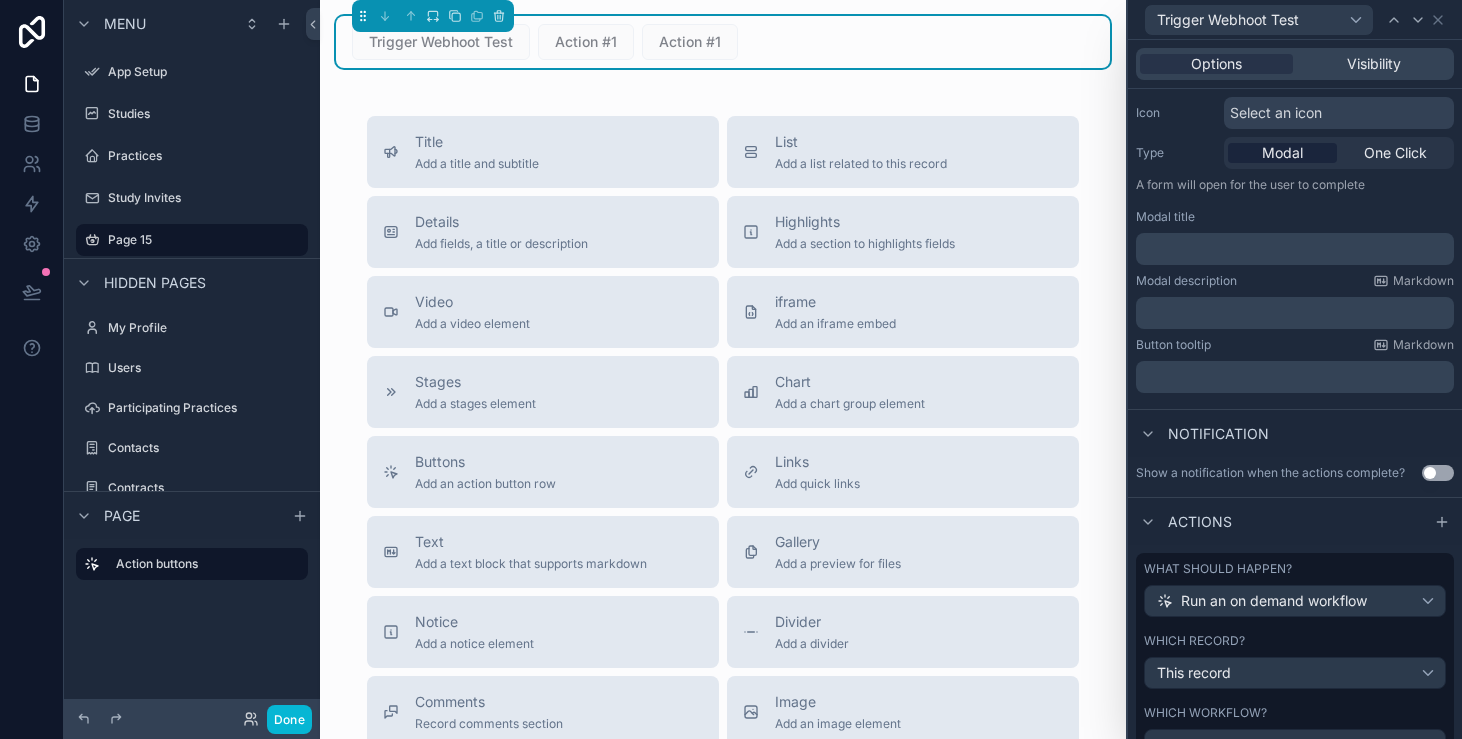 scroll, scrollTop: 338, scrollLeft: 0, axis: vertical 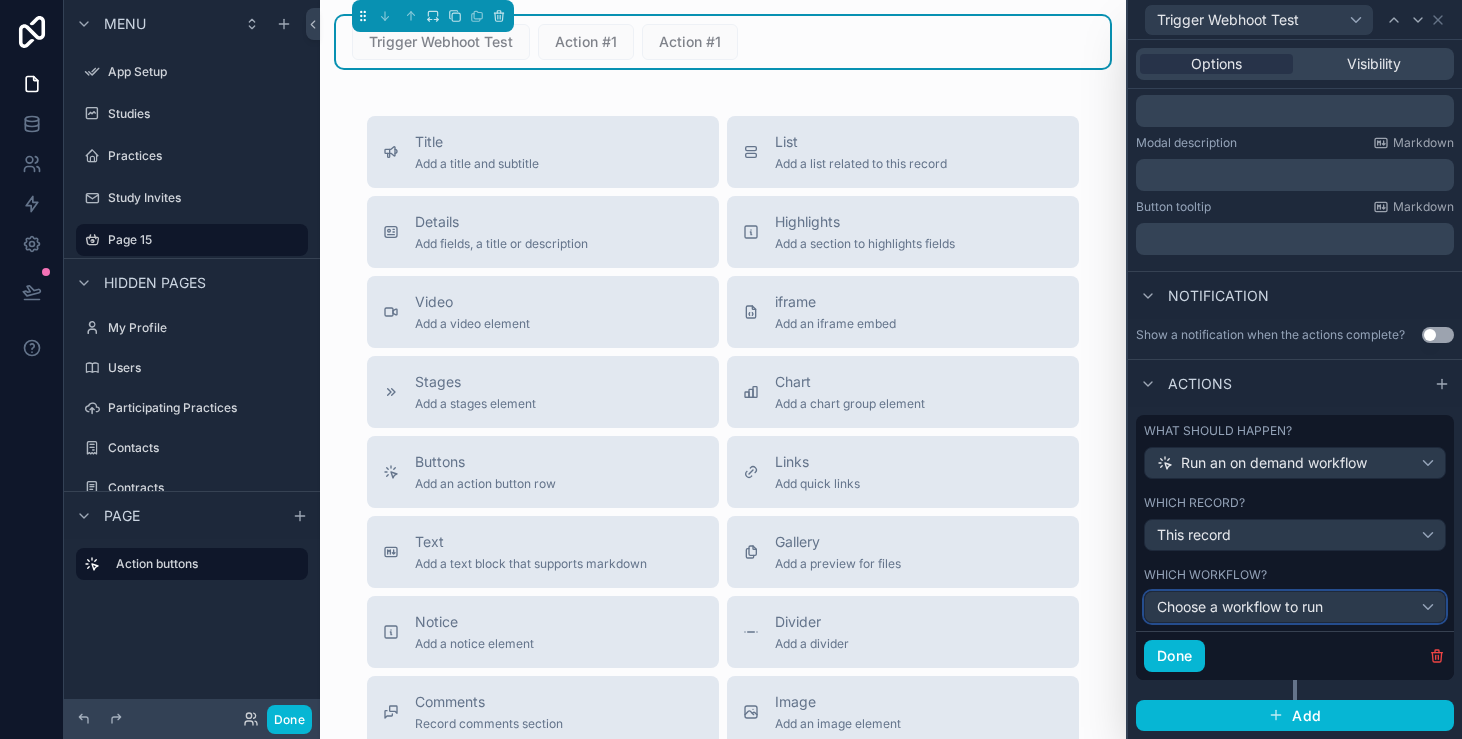 click on "Choose a workflow to run" at bounding box center [1295, 607] 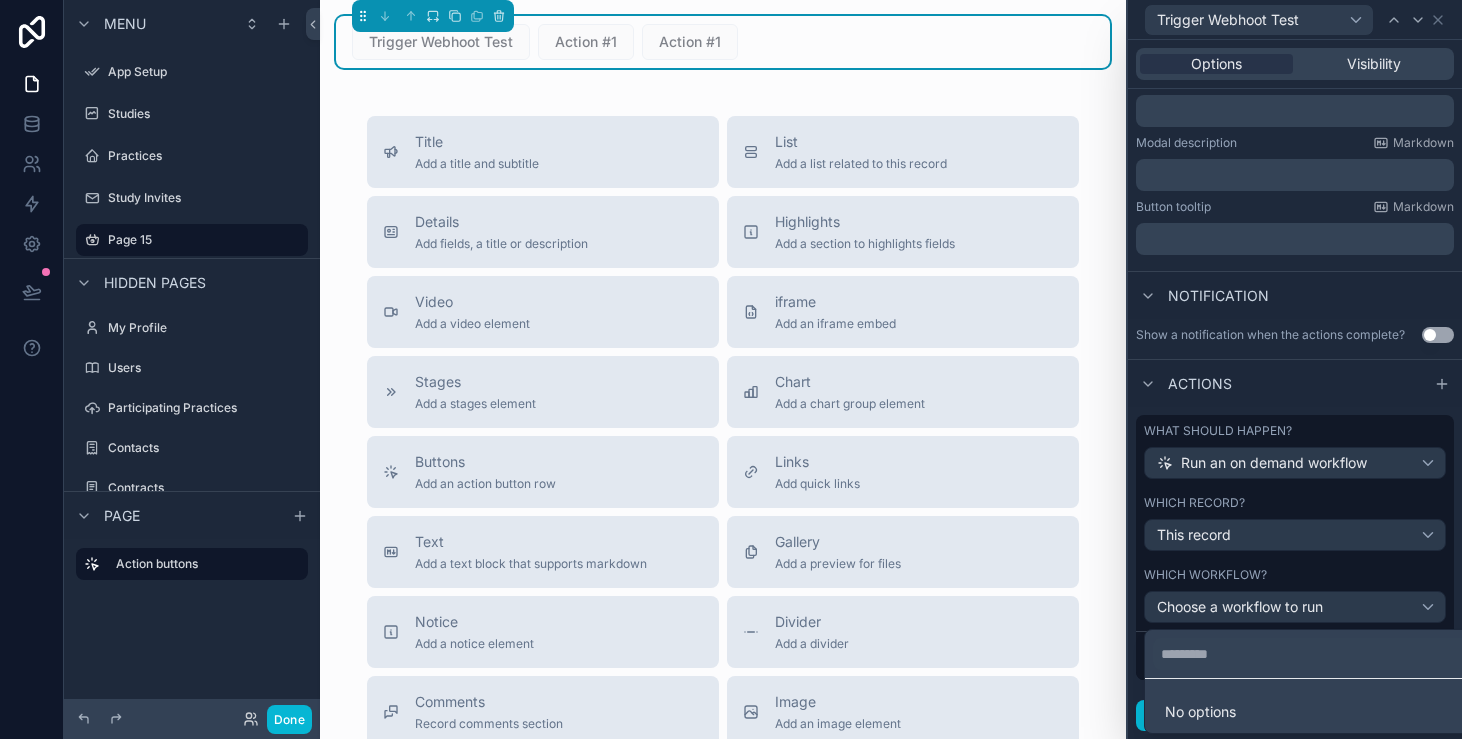click at bounding box center (1295, 369) 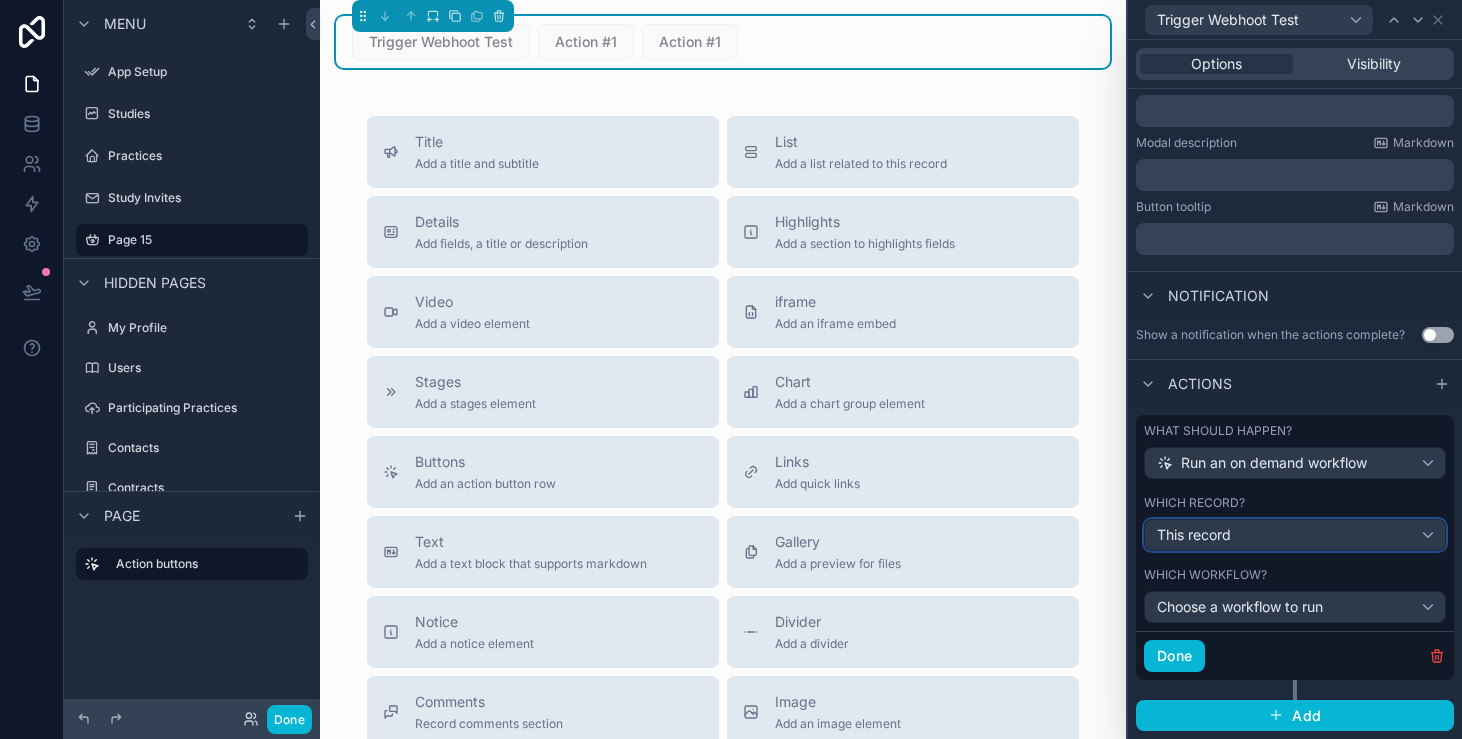 click on "This record" at bounding box center [1295, 535] 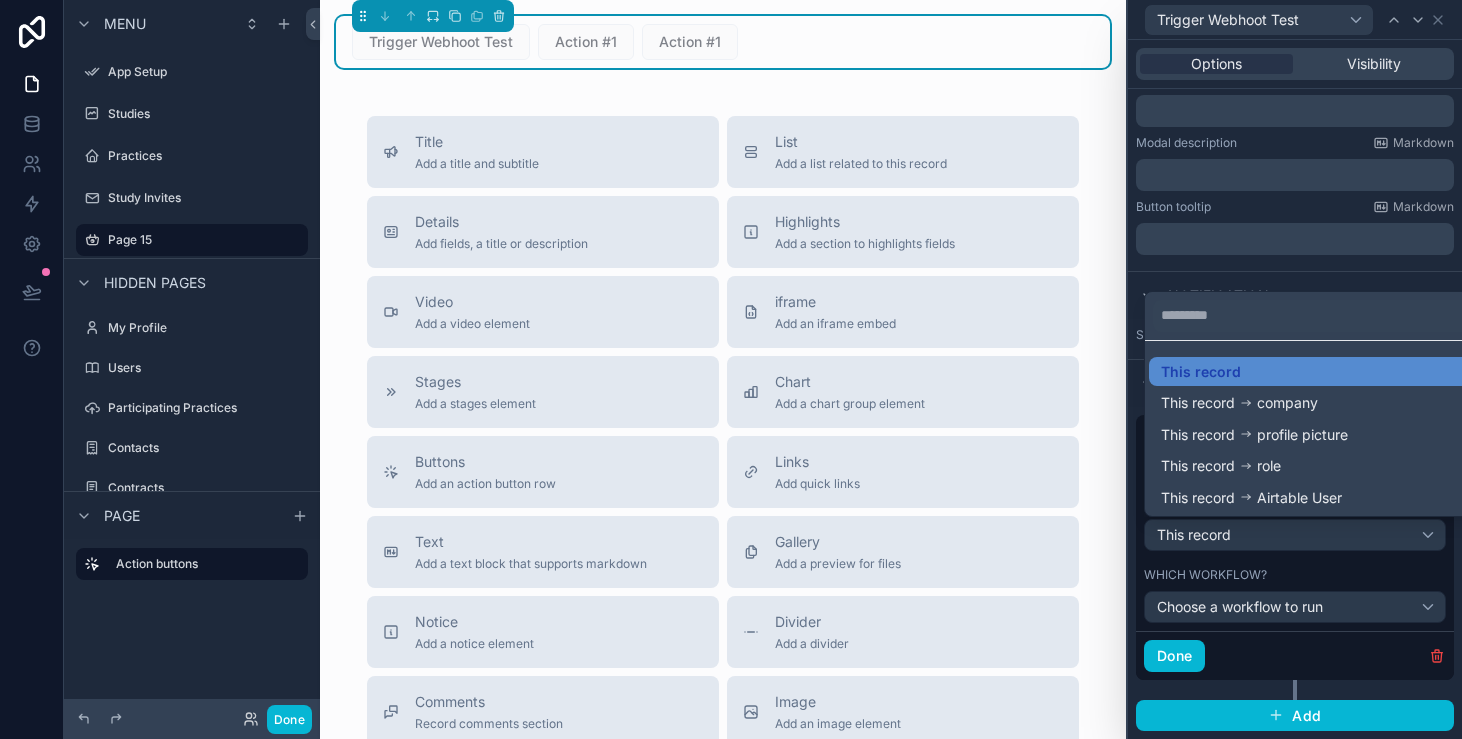 click at bounding box center (1295, 369) 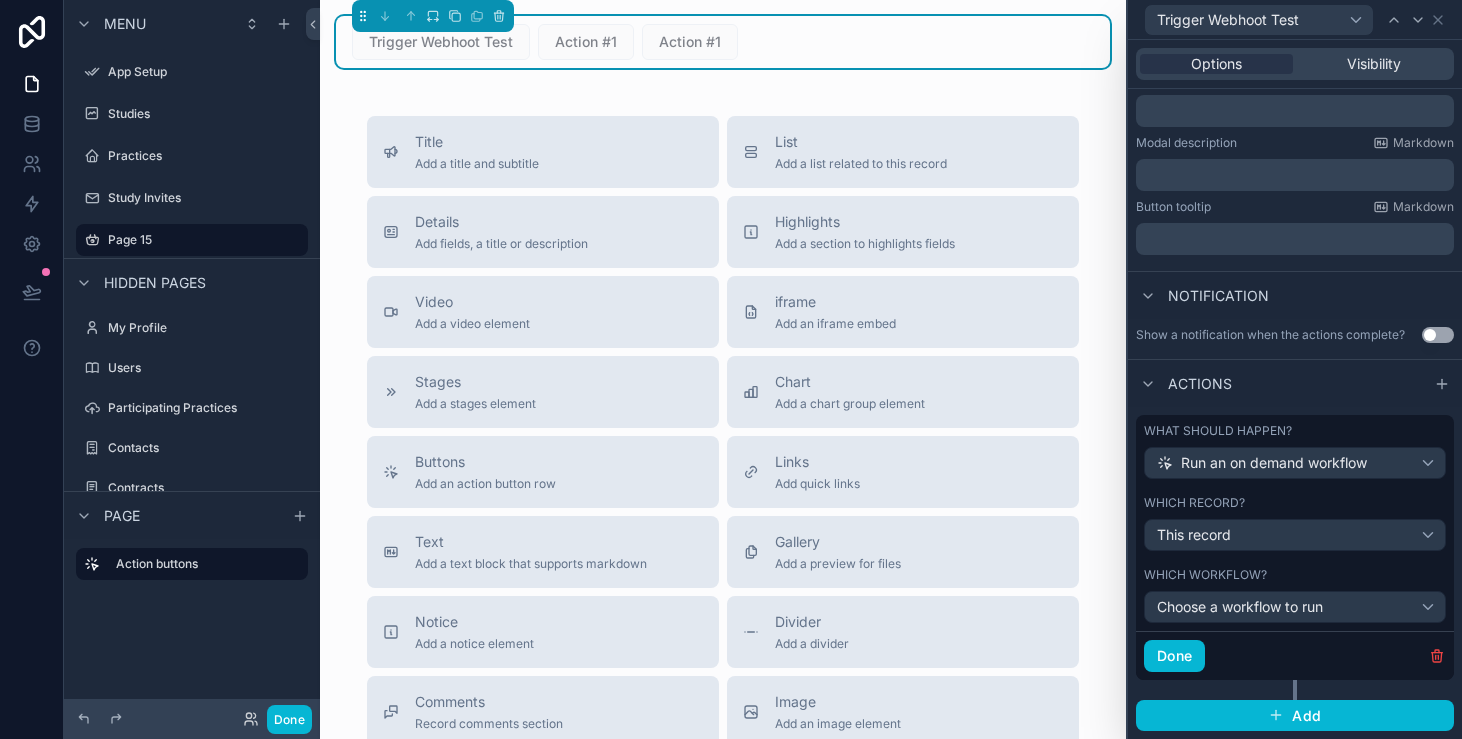 scroll, scrollTop: 334, scrollLeft: 0, axis: vertical 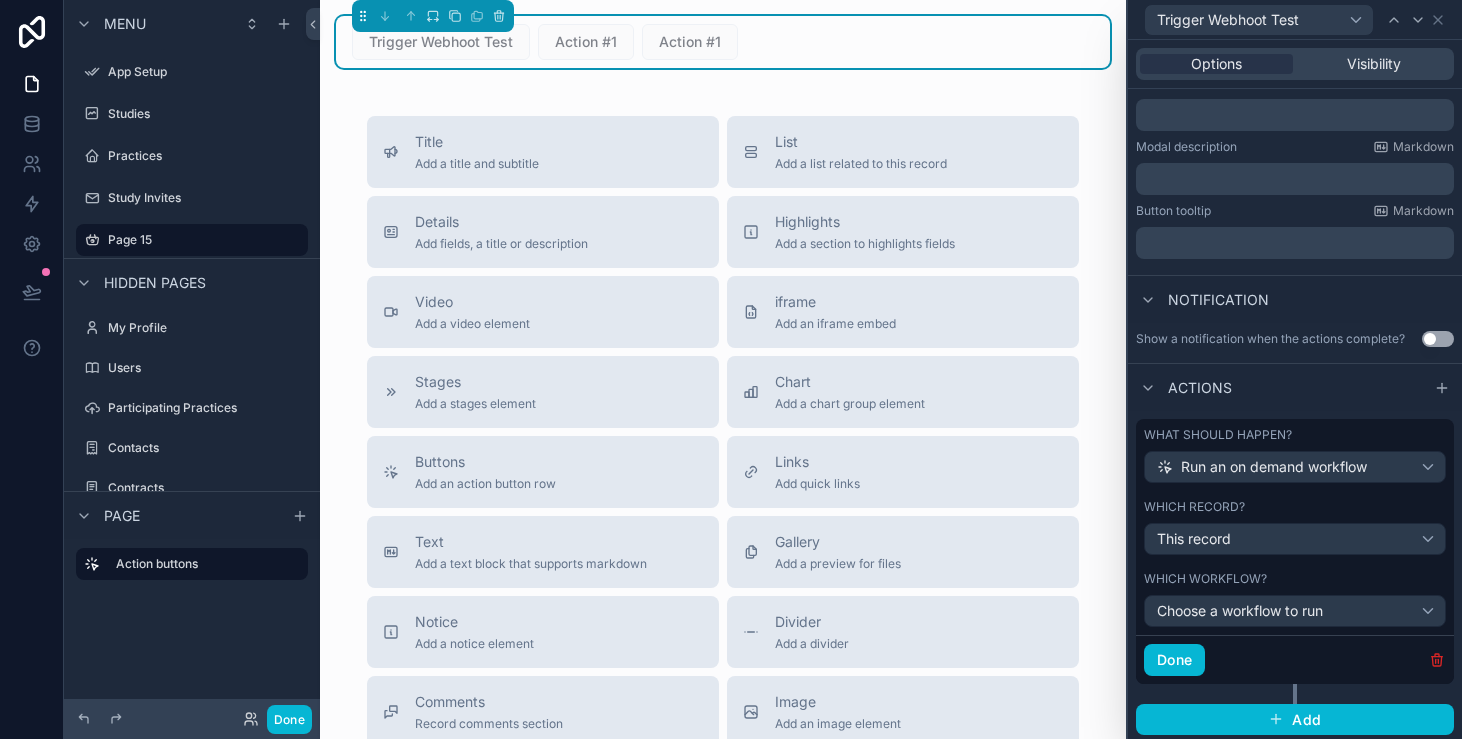 click 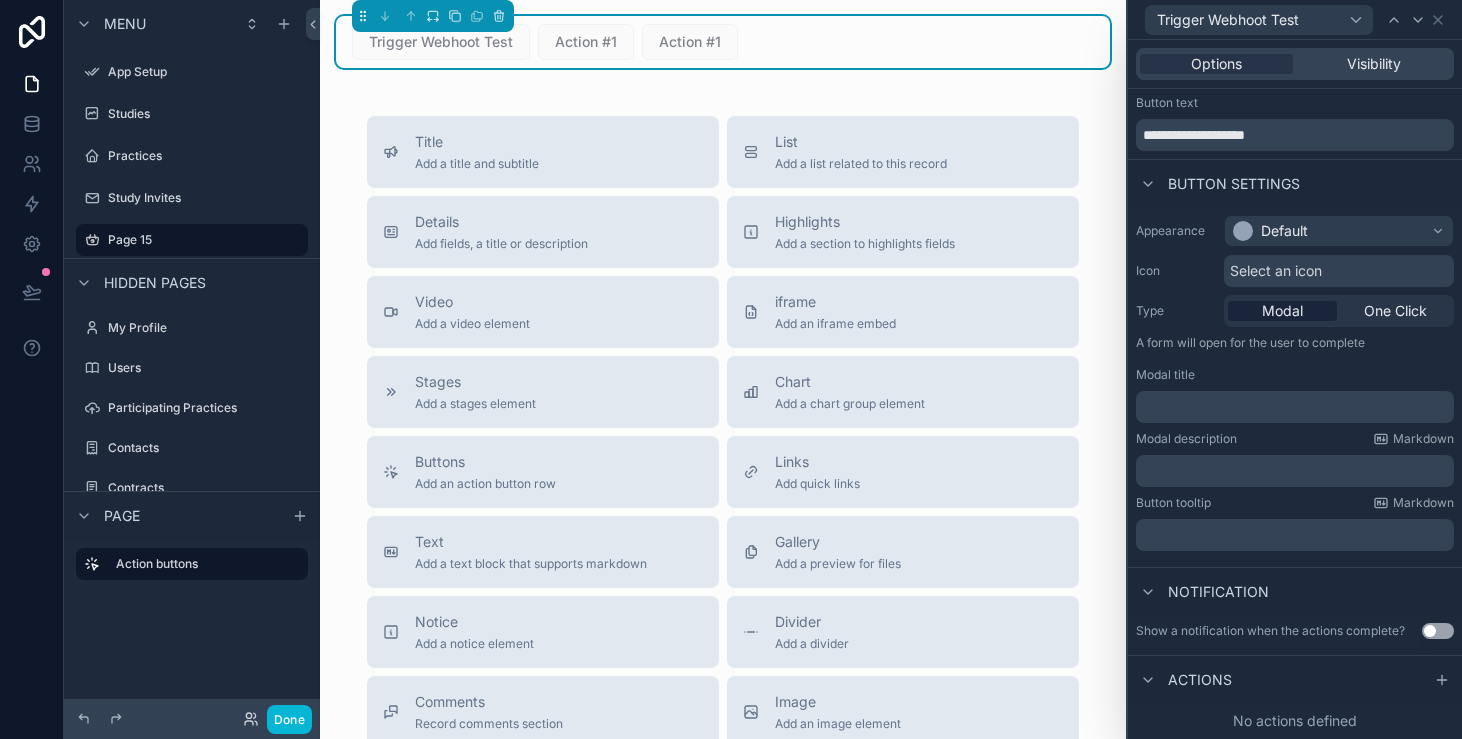 scroll, scrollTop: 0, scrollLeft: 0, axis: both 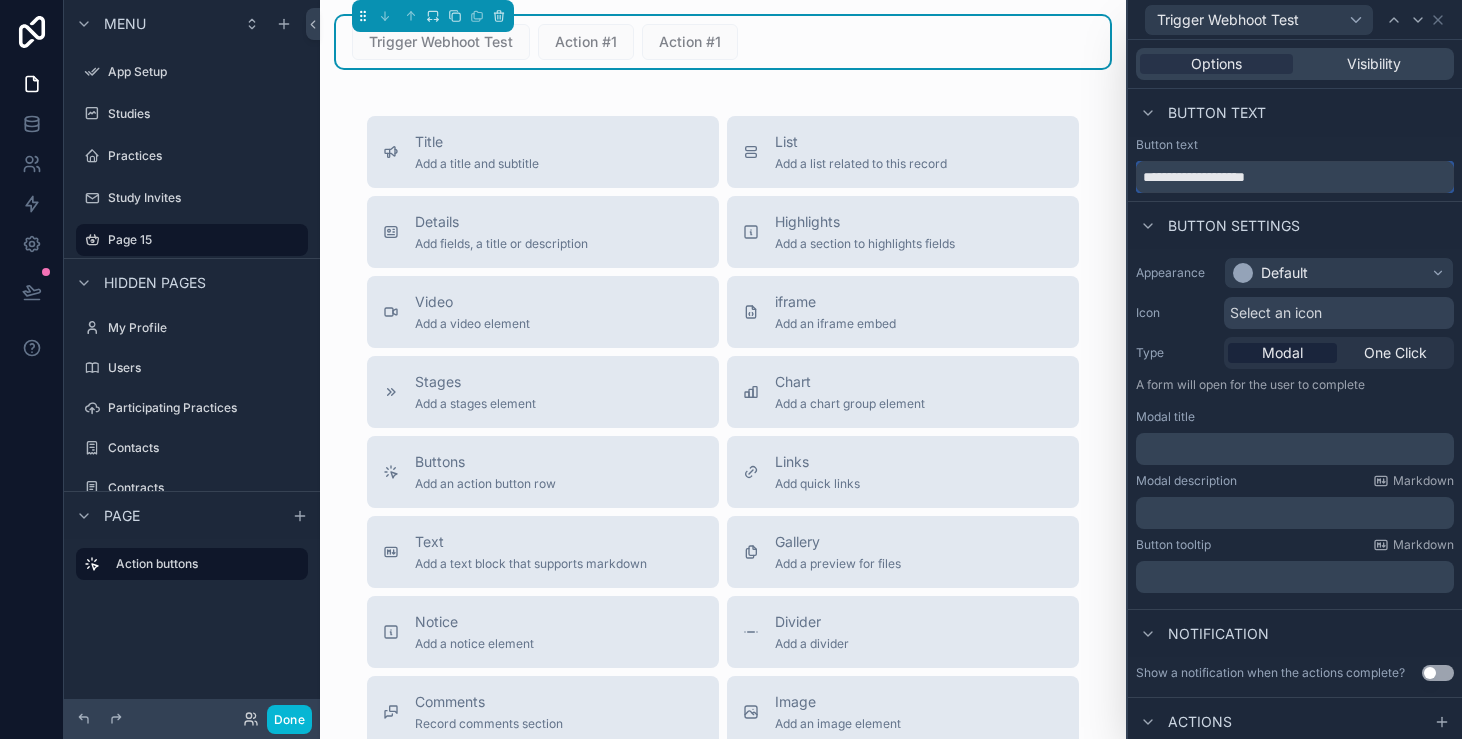 click on "**********" at bounding box center [1295, 177] 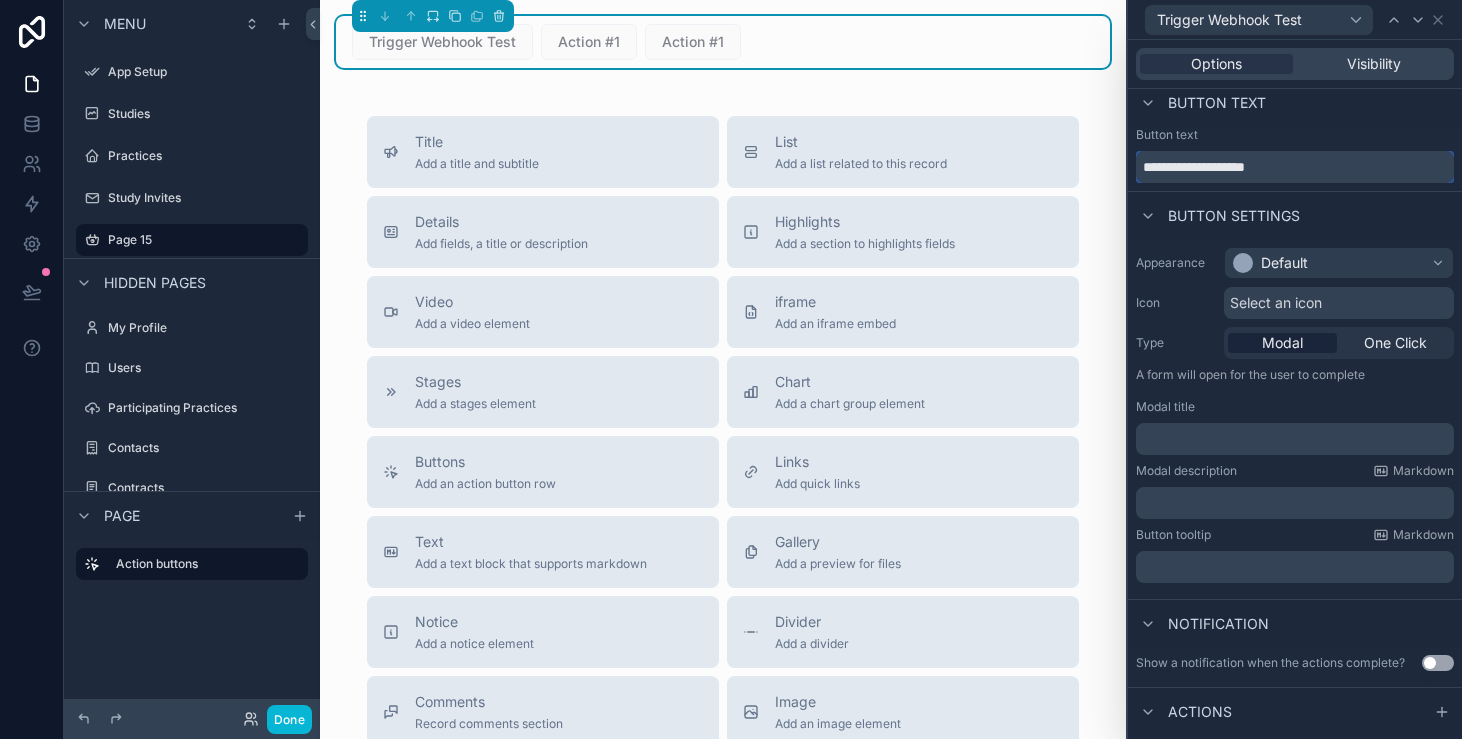 scroll, scrollTop: 0, scrollLeft: 0, axis: both 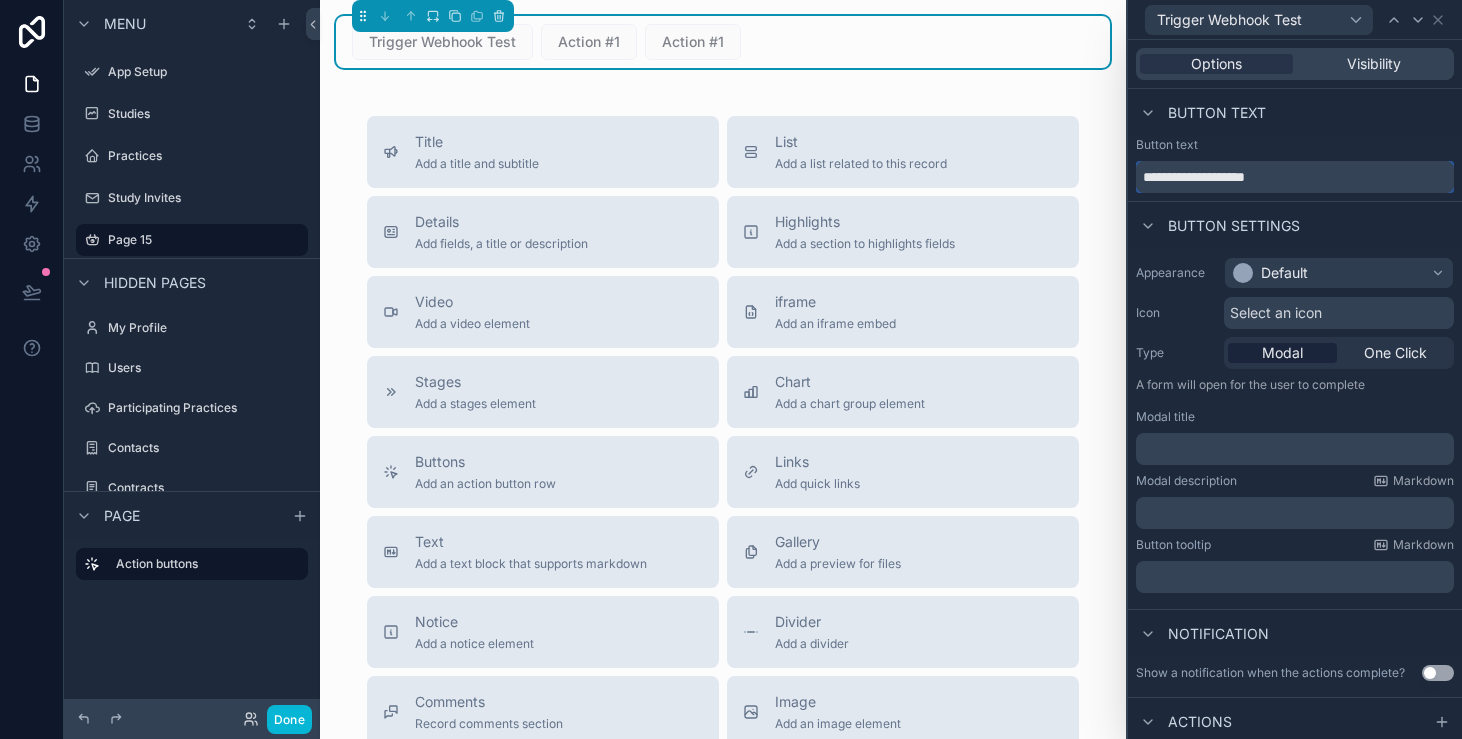 type on "**********" 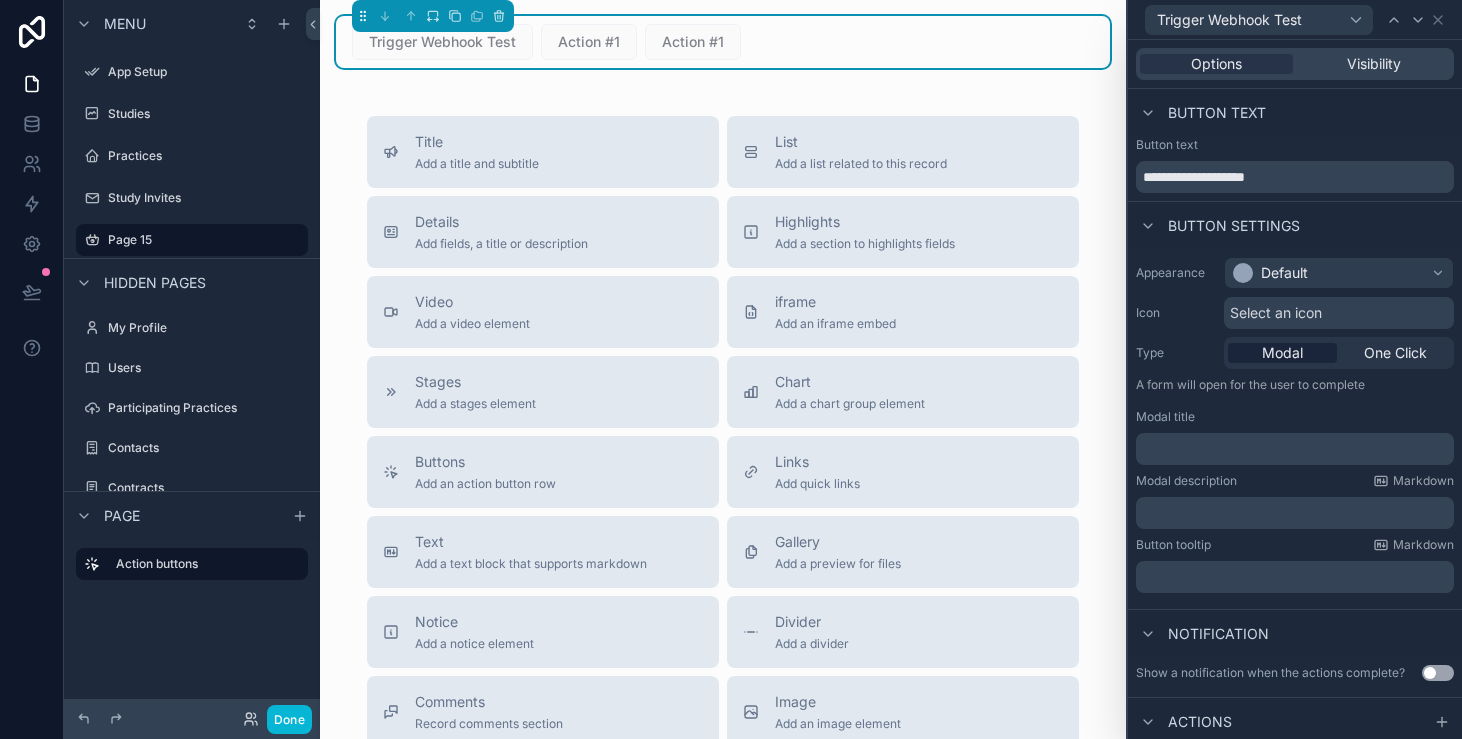 click on "Action #1" at bounding box center (589, 41) 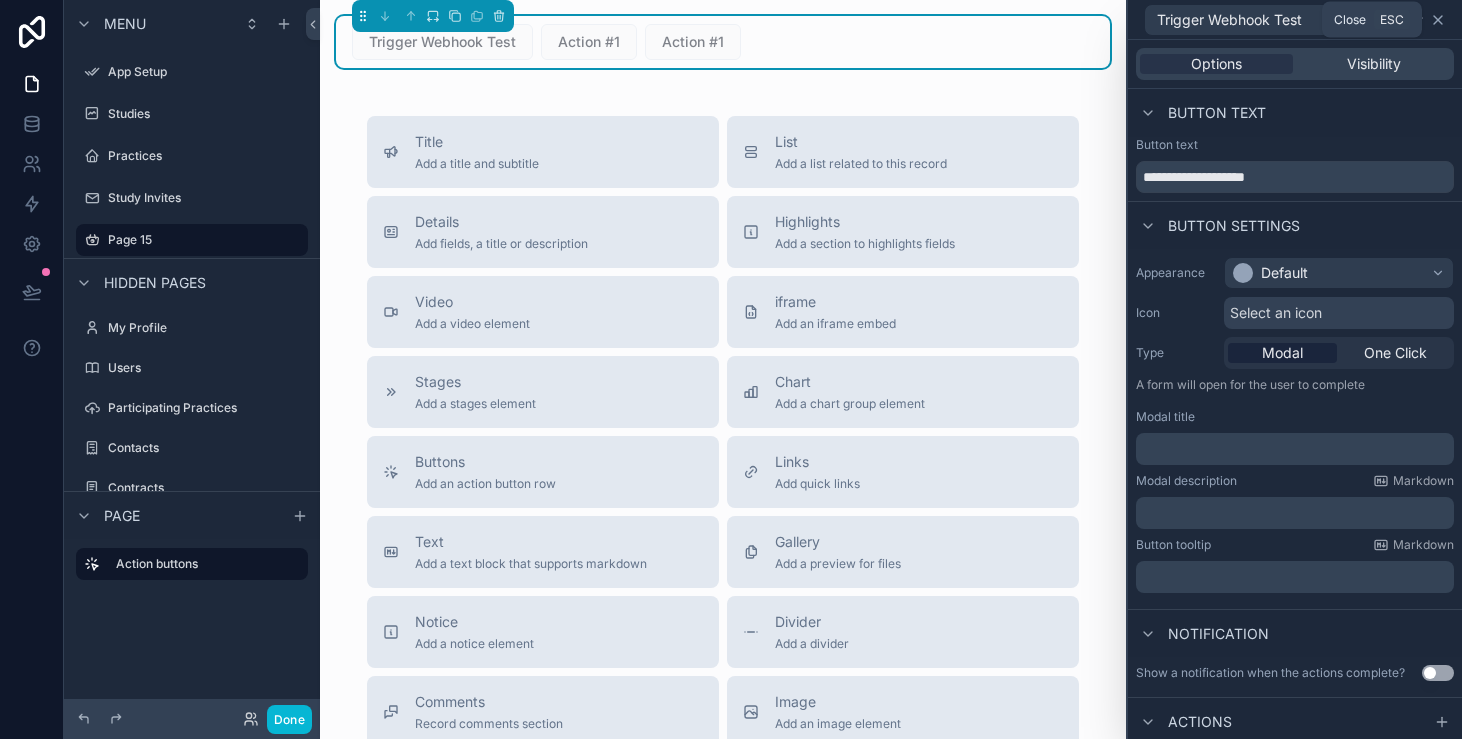 click 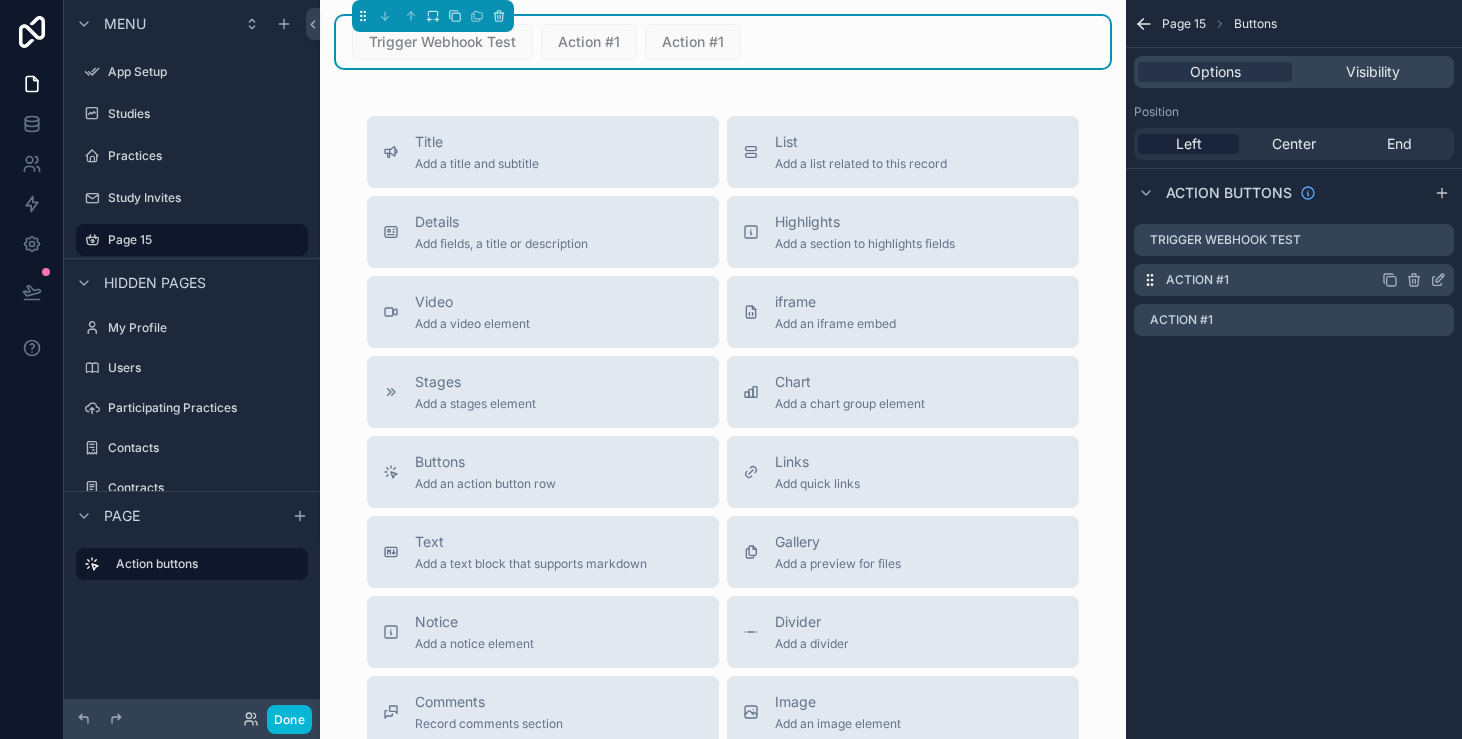 click 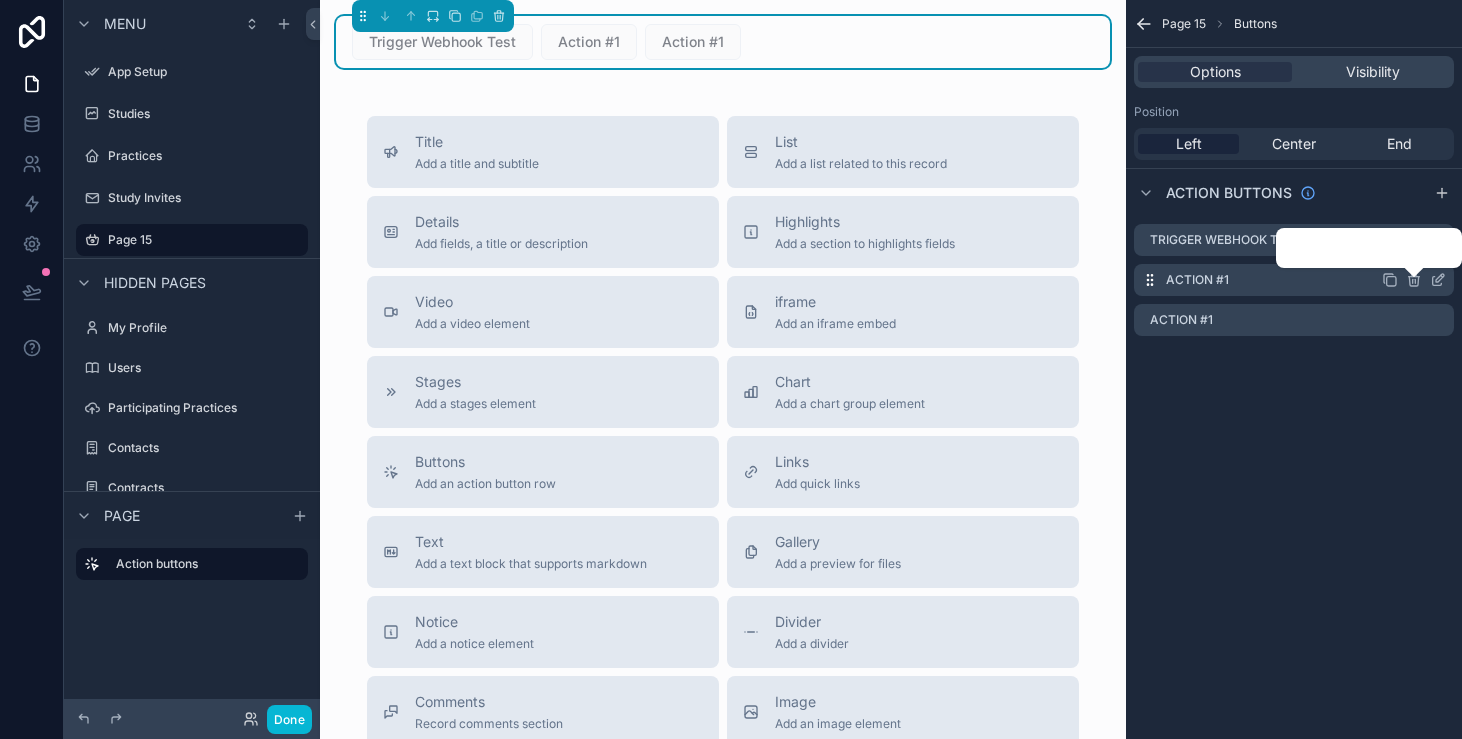 click at bounding box center (1430, 248) 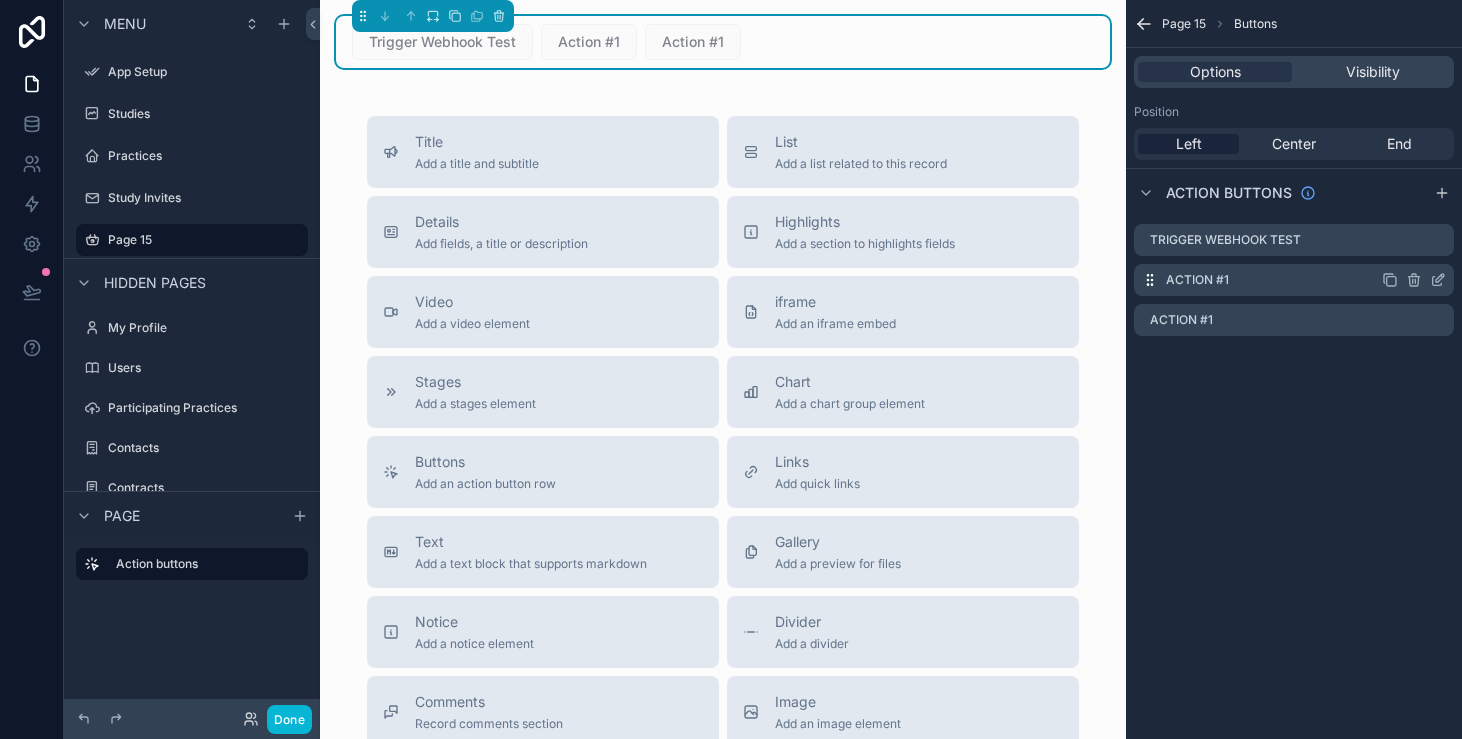 click 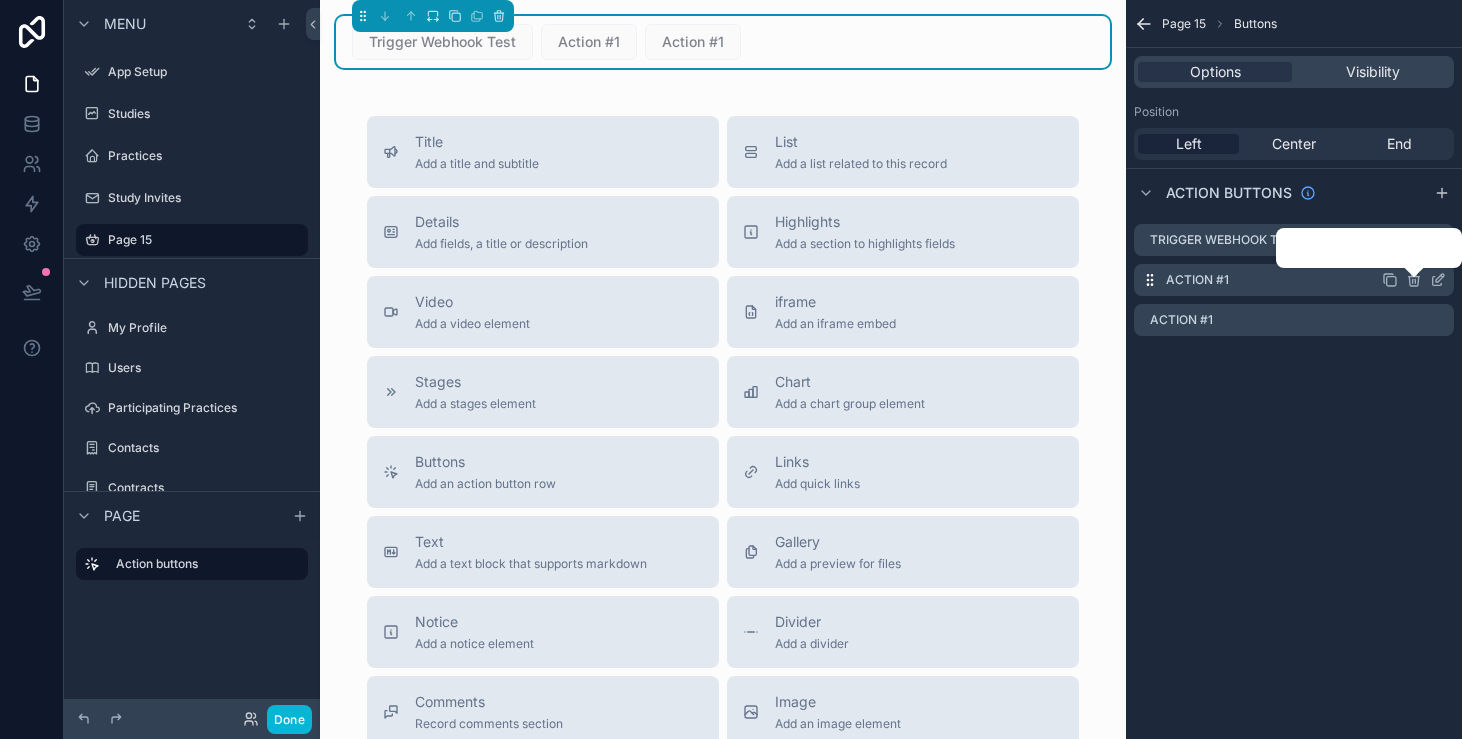 click 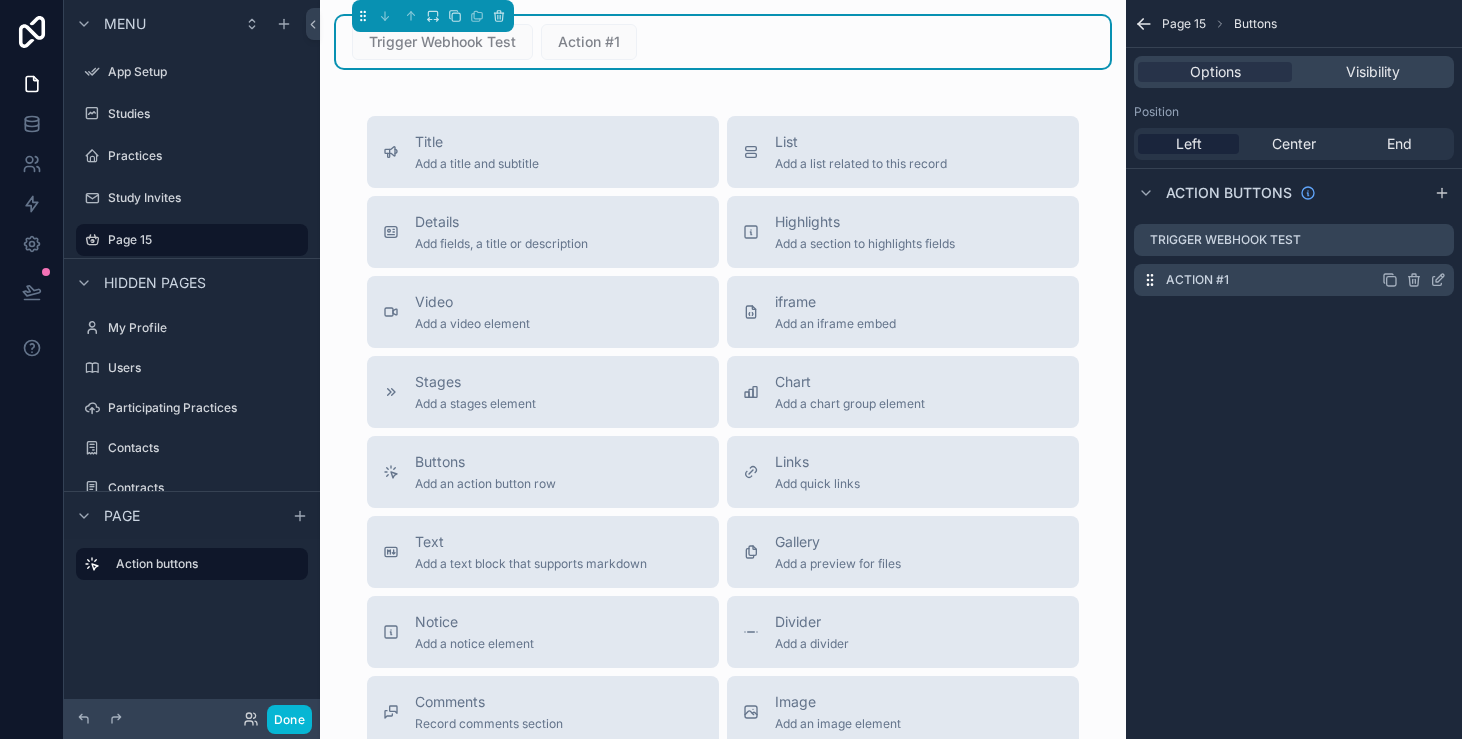 click 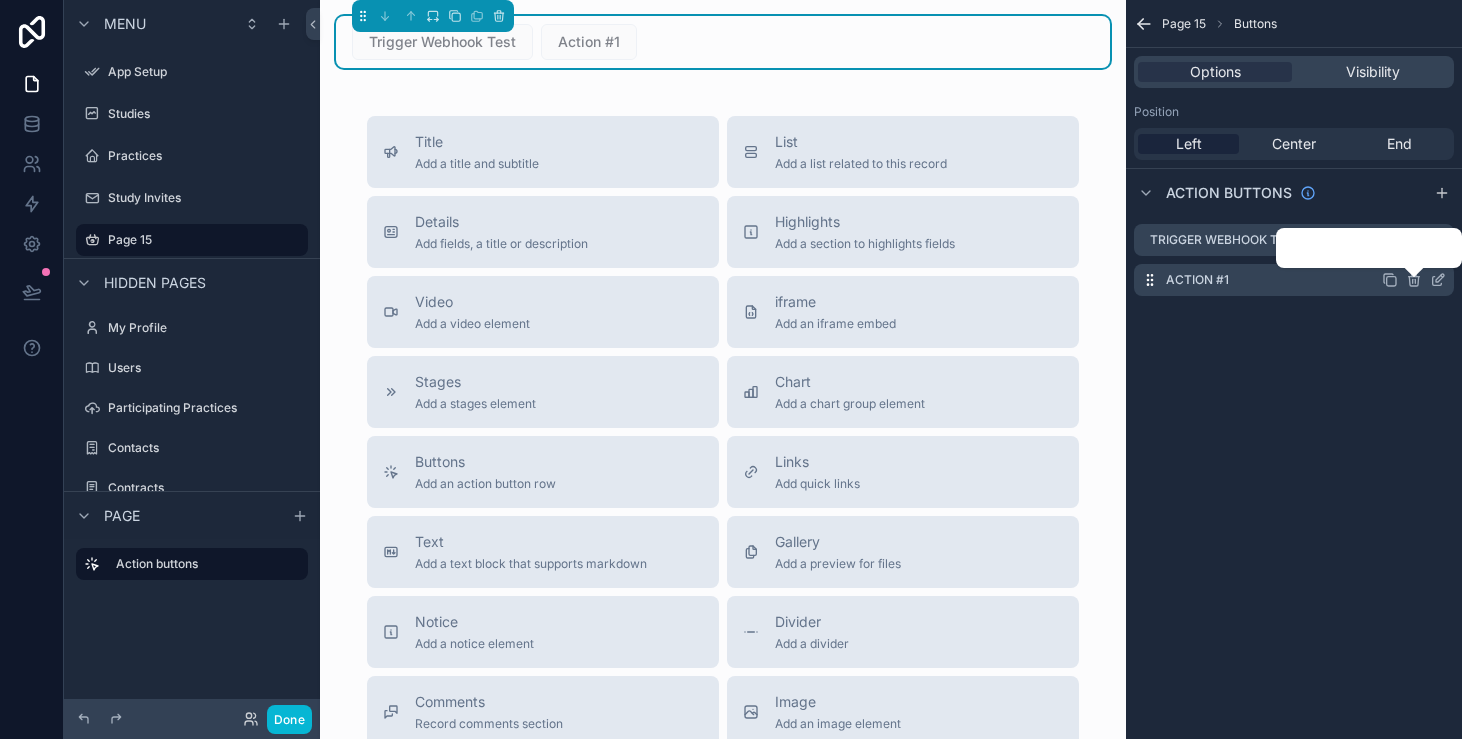 click on "Confirm delete?" at bounding box center [1365, 248] 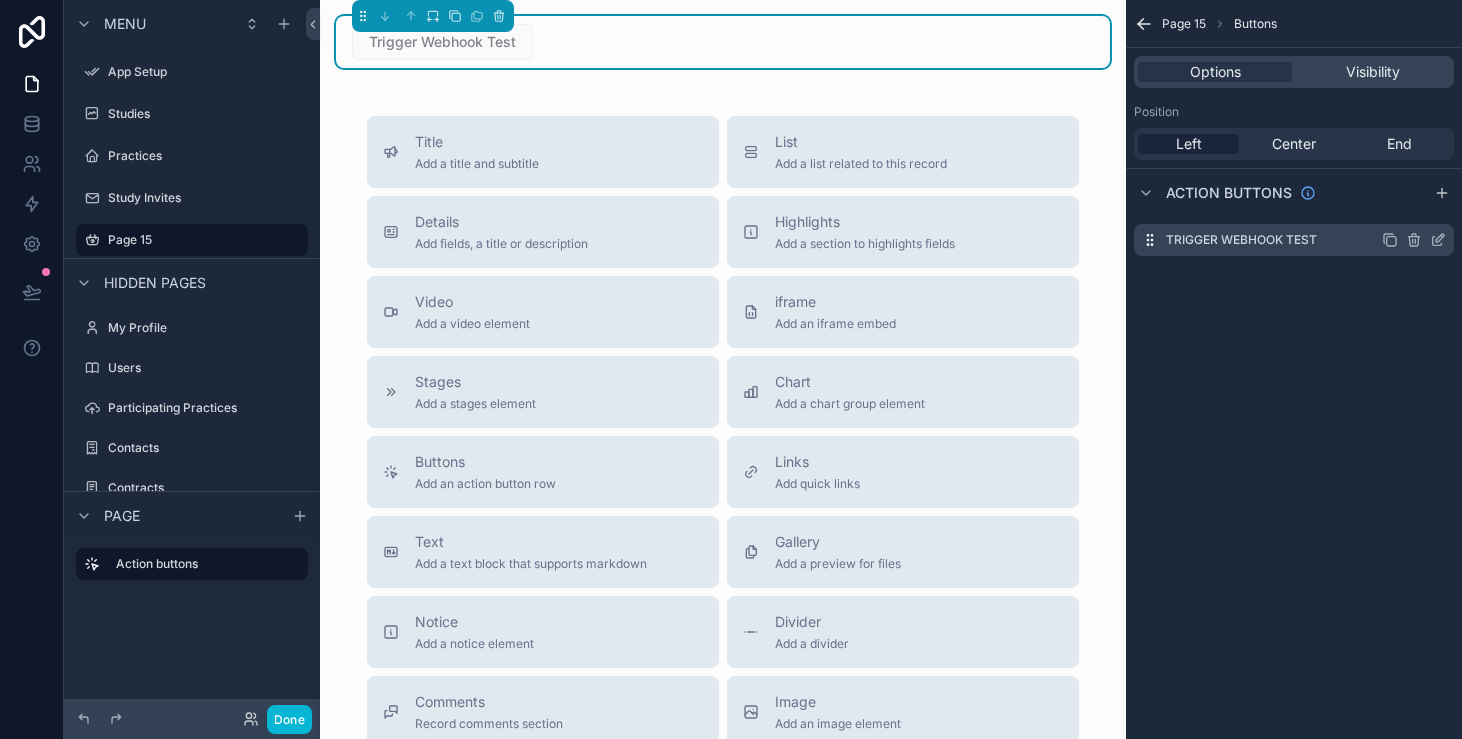 click 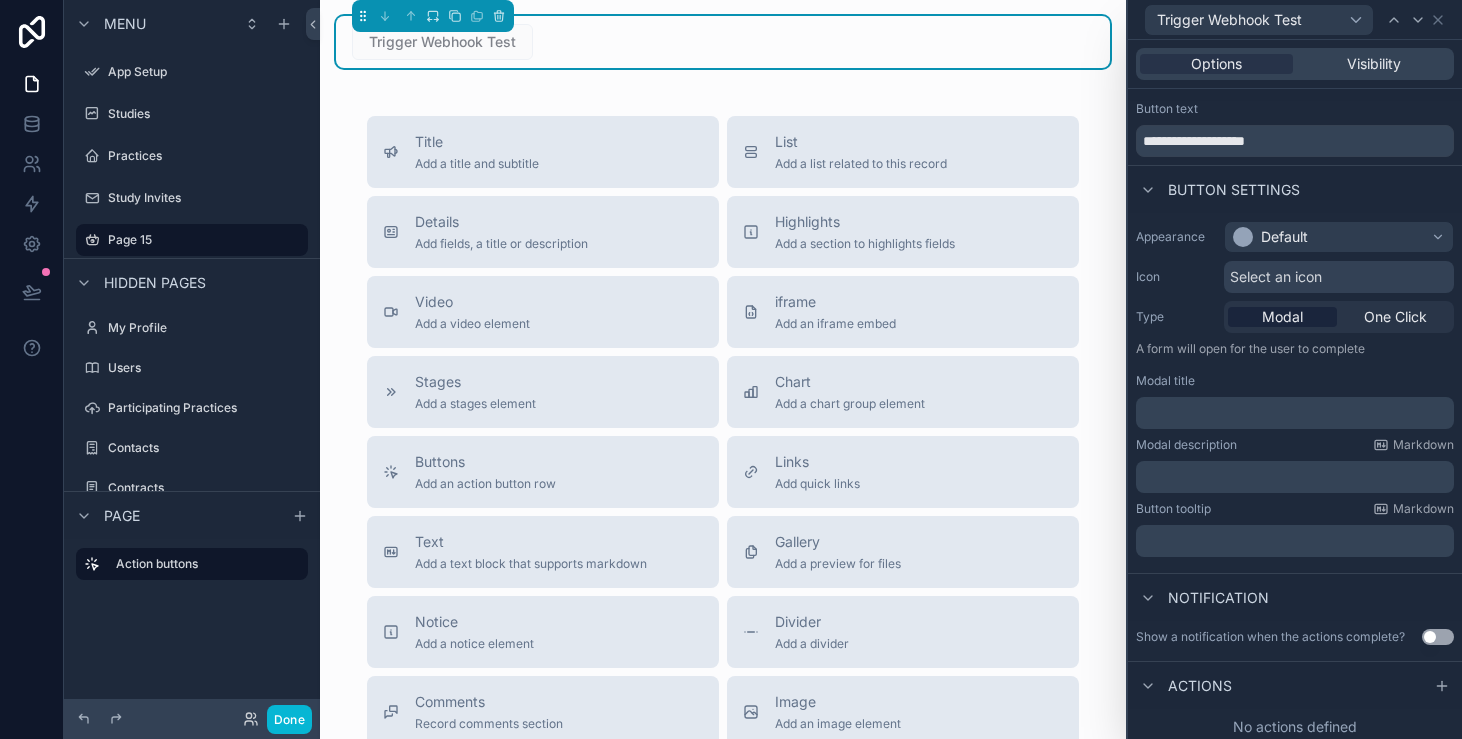 scroll, scrollTop: 42, scrollLeft: 0, axis: vertical 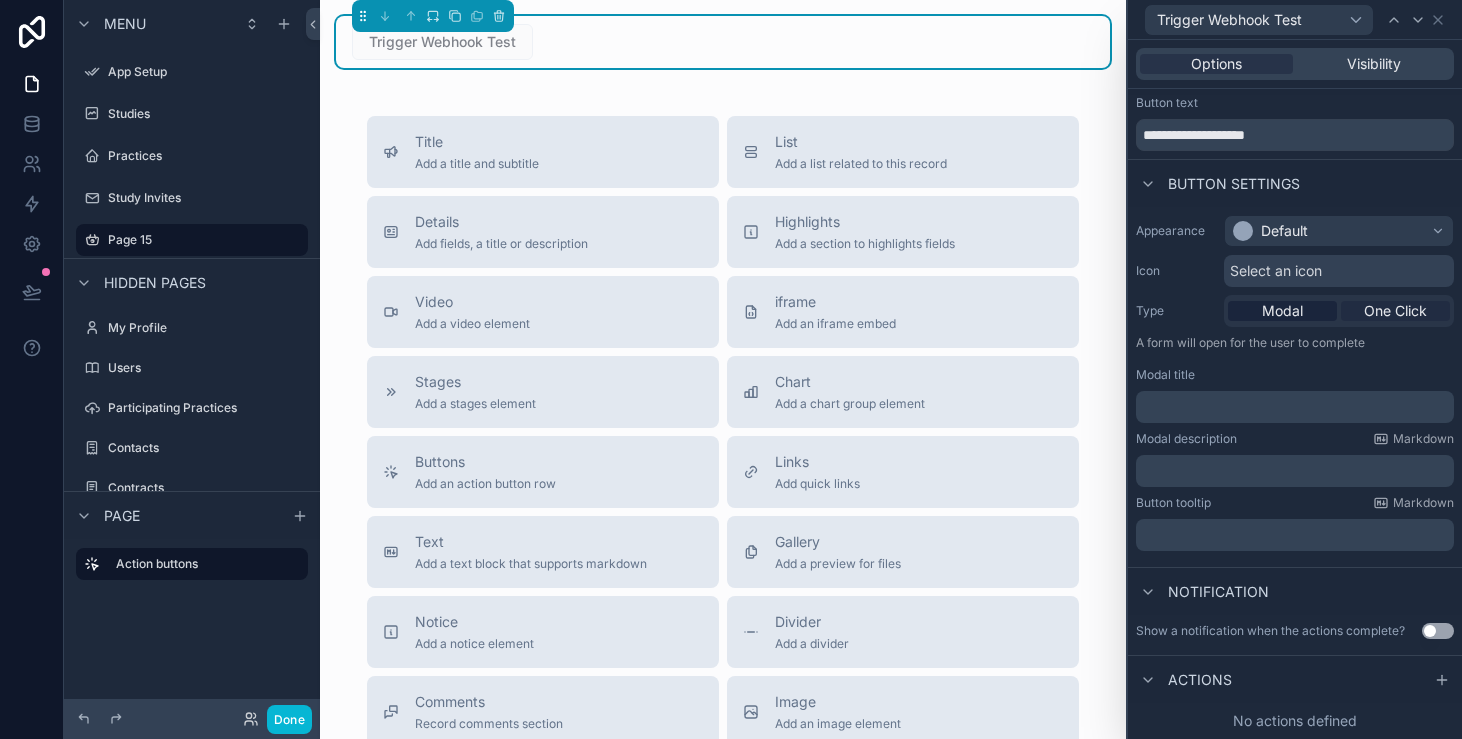 click on "One Click" at bounding box center (1395, 311) 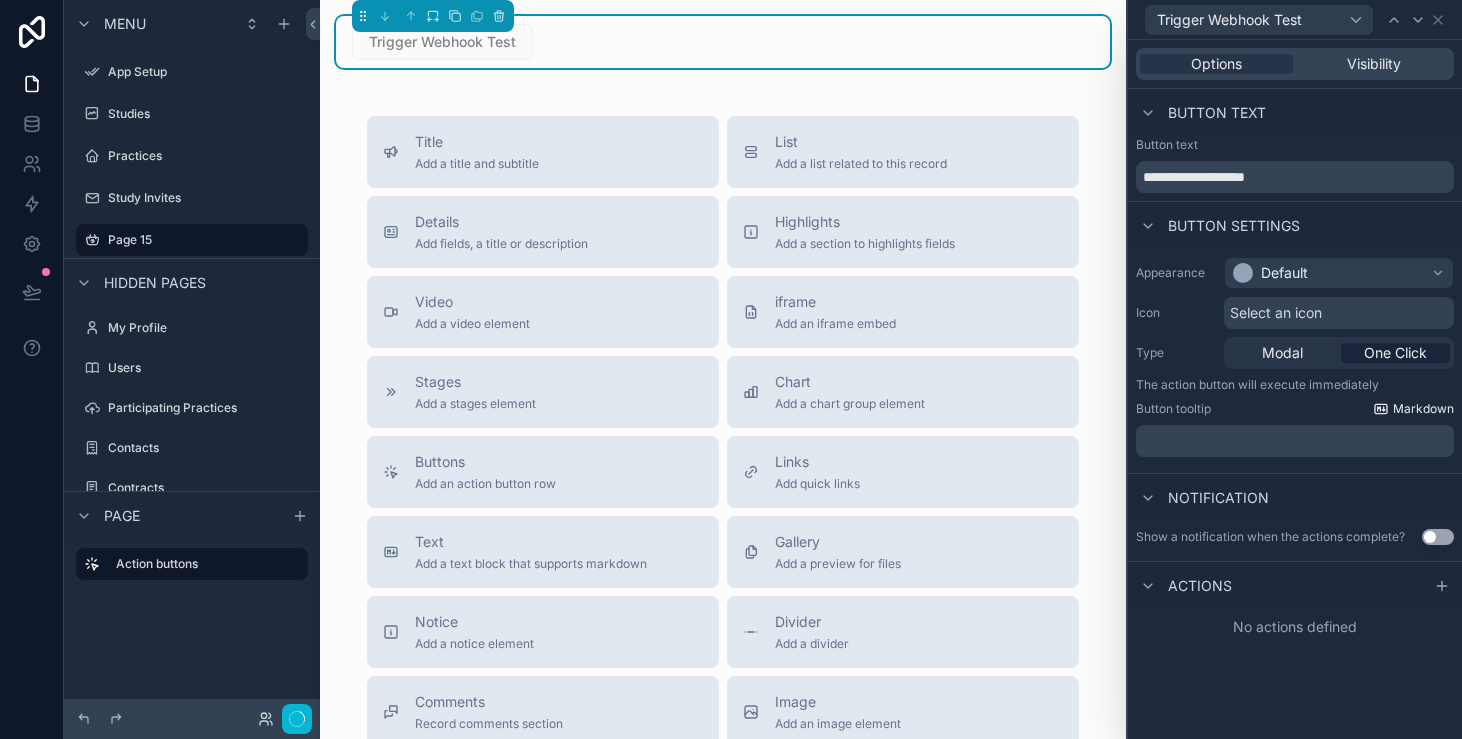scroll, scrollTop: 0, scrollLeft: 0, axis: both 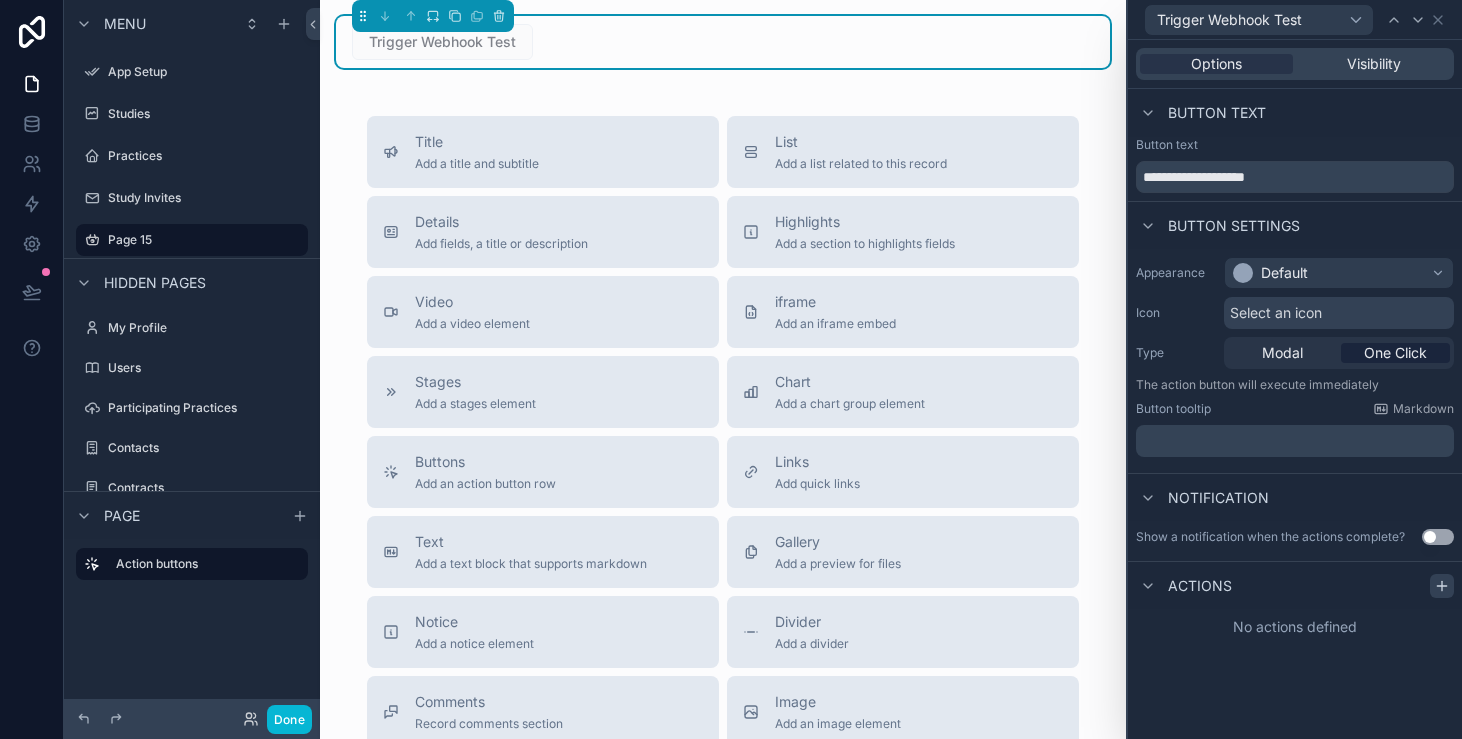 click 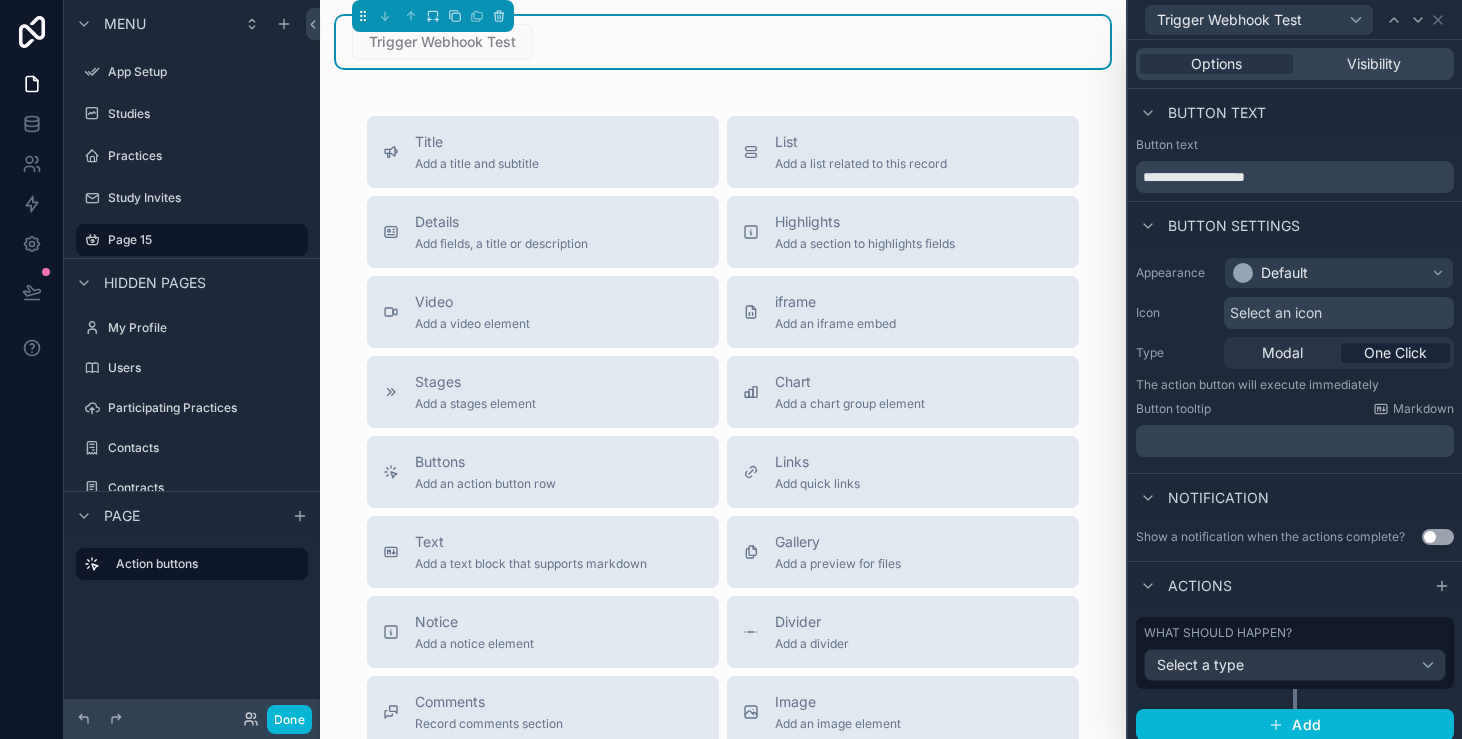 scroll, scrollTop: 9, scrollLeft: 0, axis: vertical 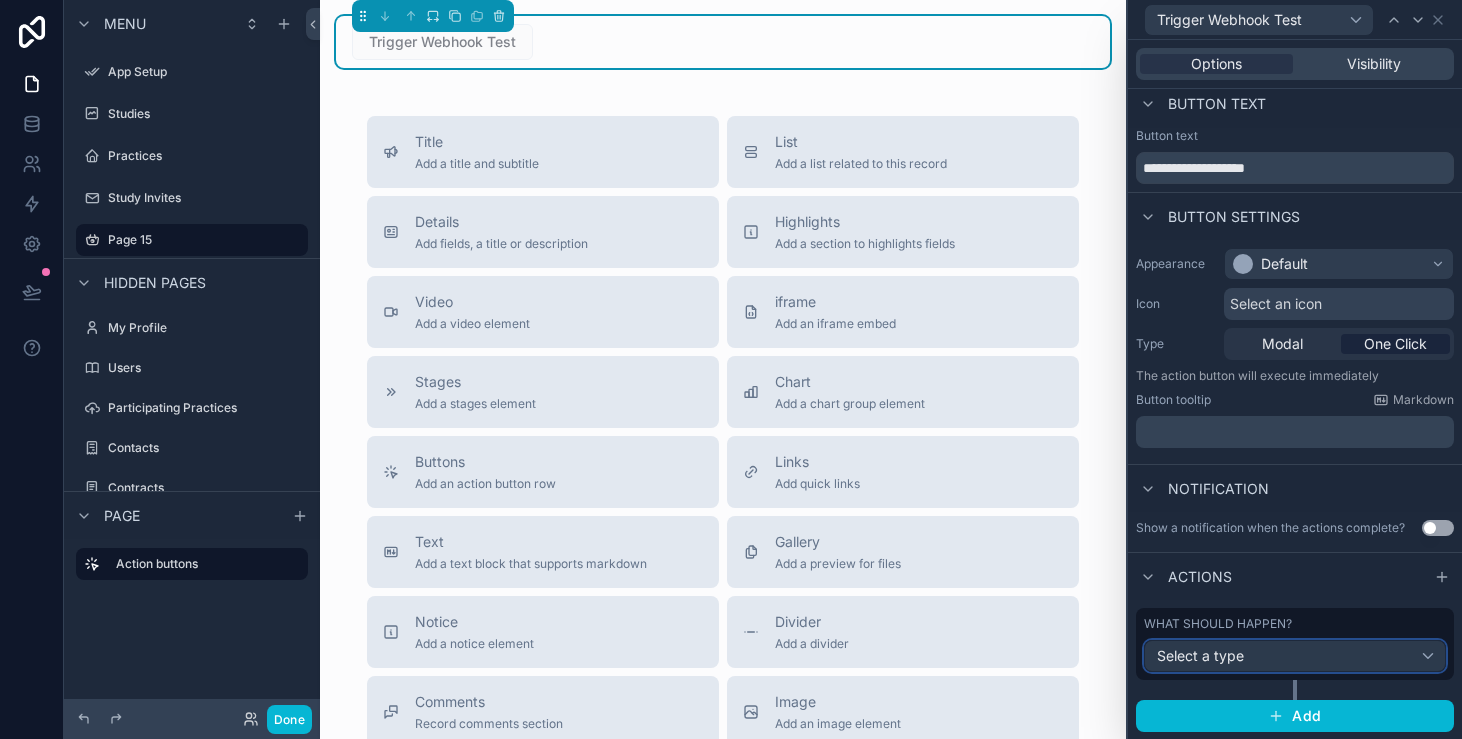 click on "Select a type" at bounding box center [1295, 656] 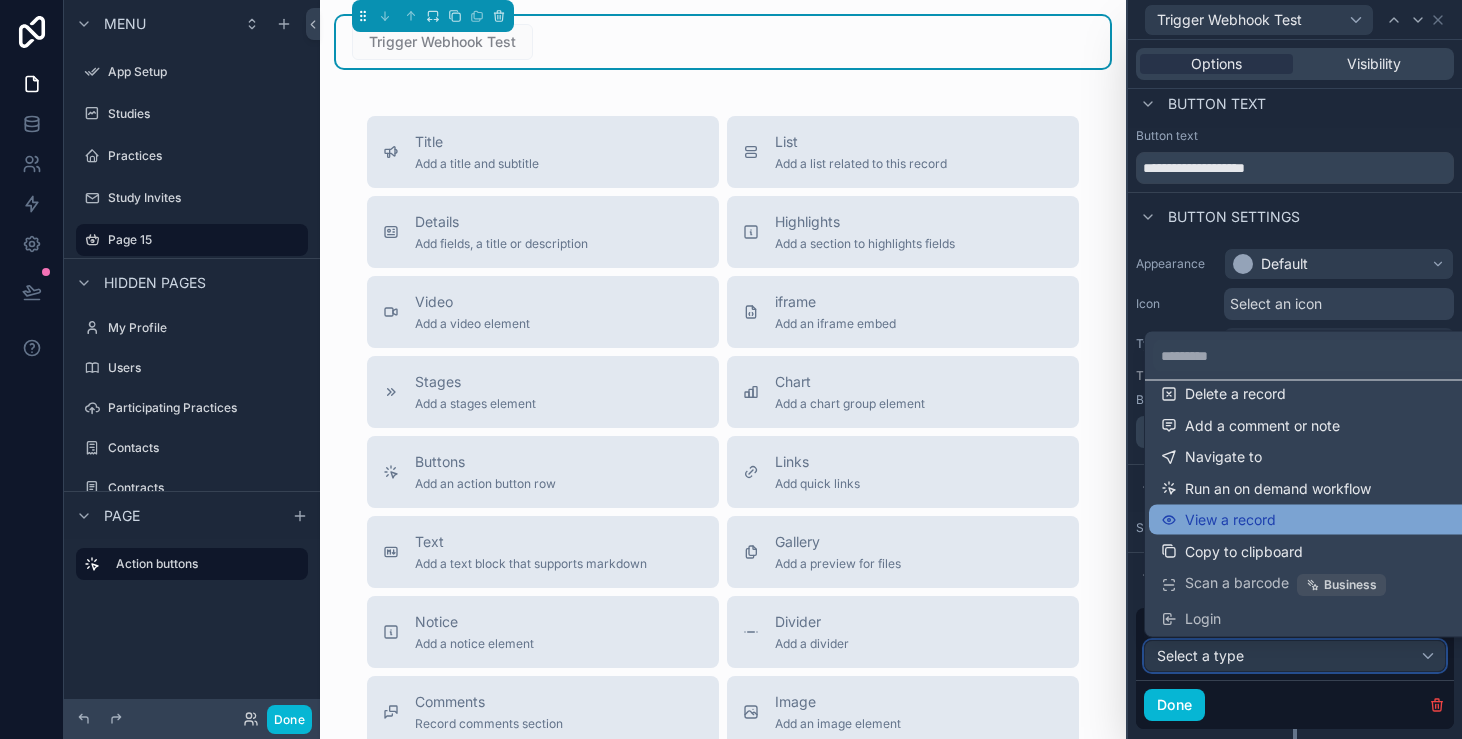 scroll, scrollTop: 0, scrollLeft: 0, axis: both 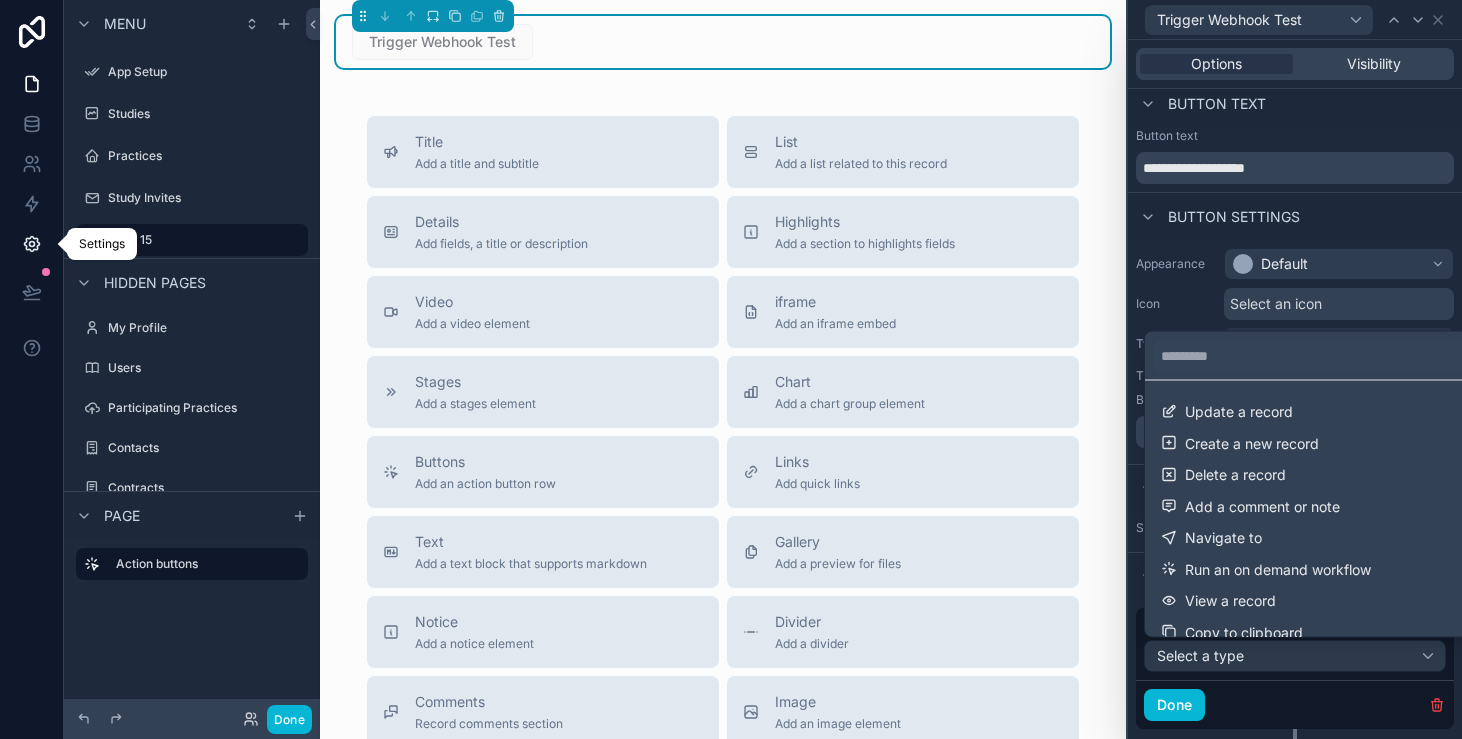 click at bounding box center (31, 244) 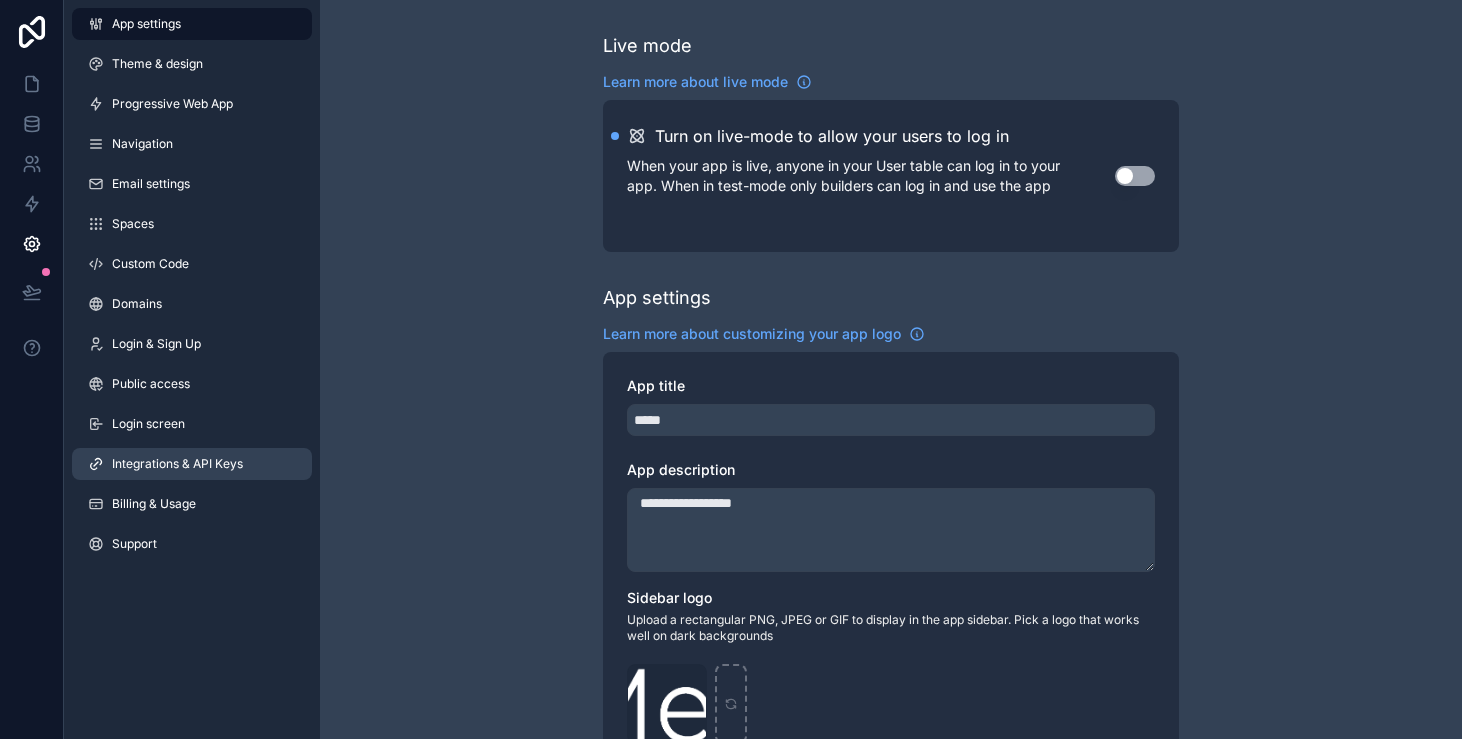 click on "Integrations & API Keys" at bounding box center [177, 464] 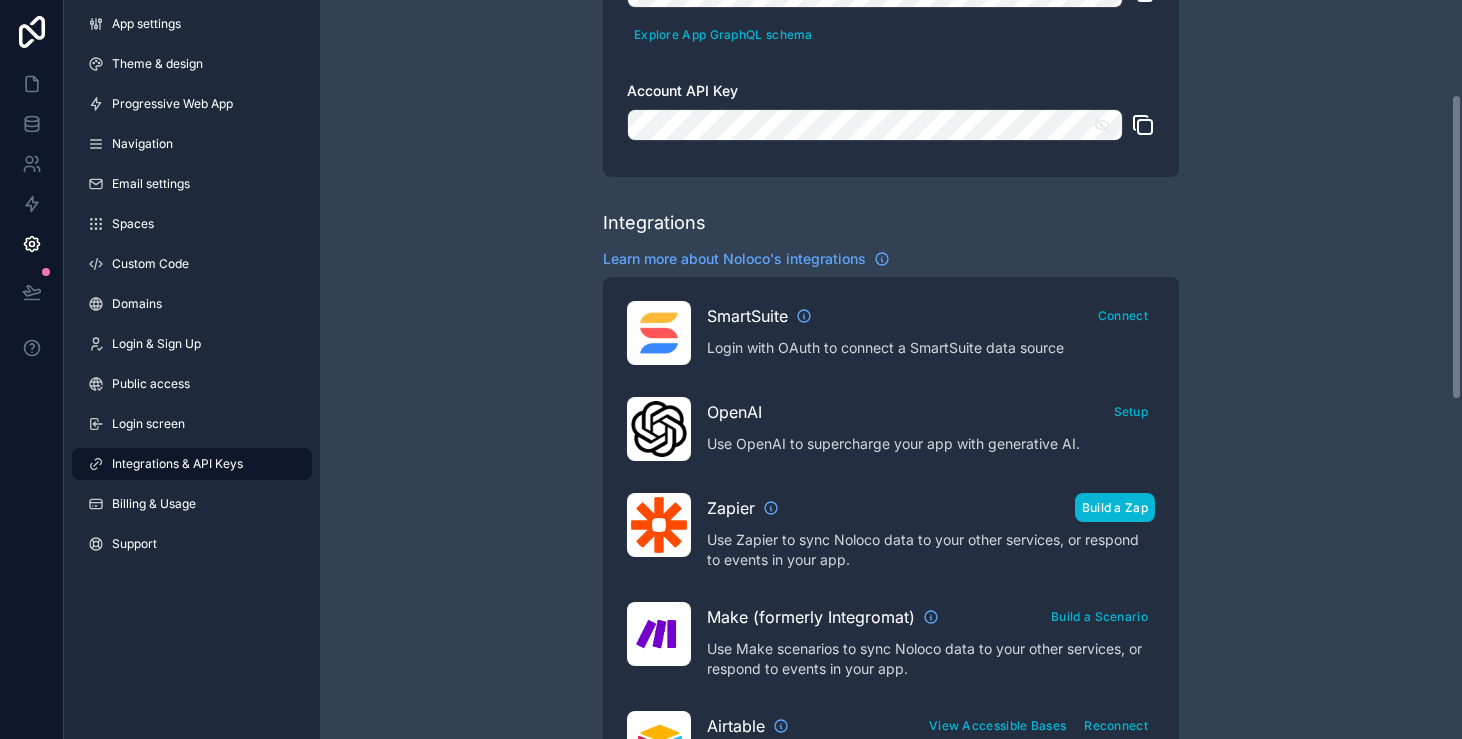 scroll, scrollTop: 244, scrollLeft: 0, axis: vertical 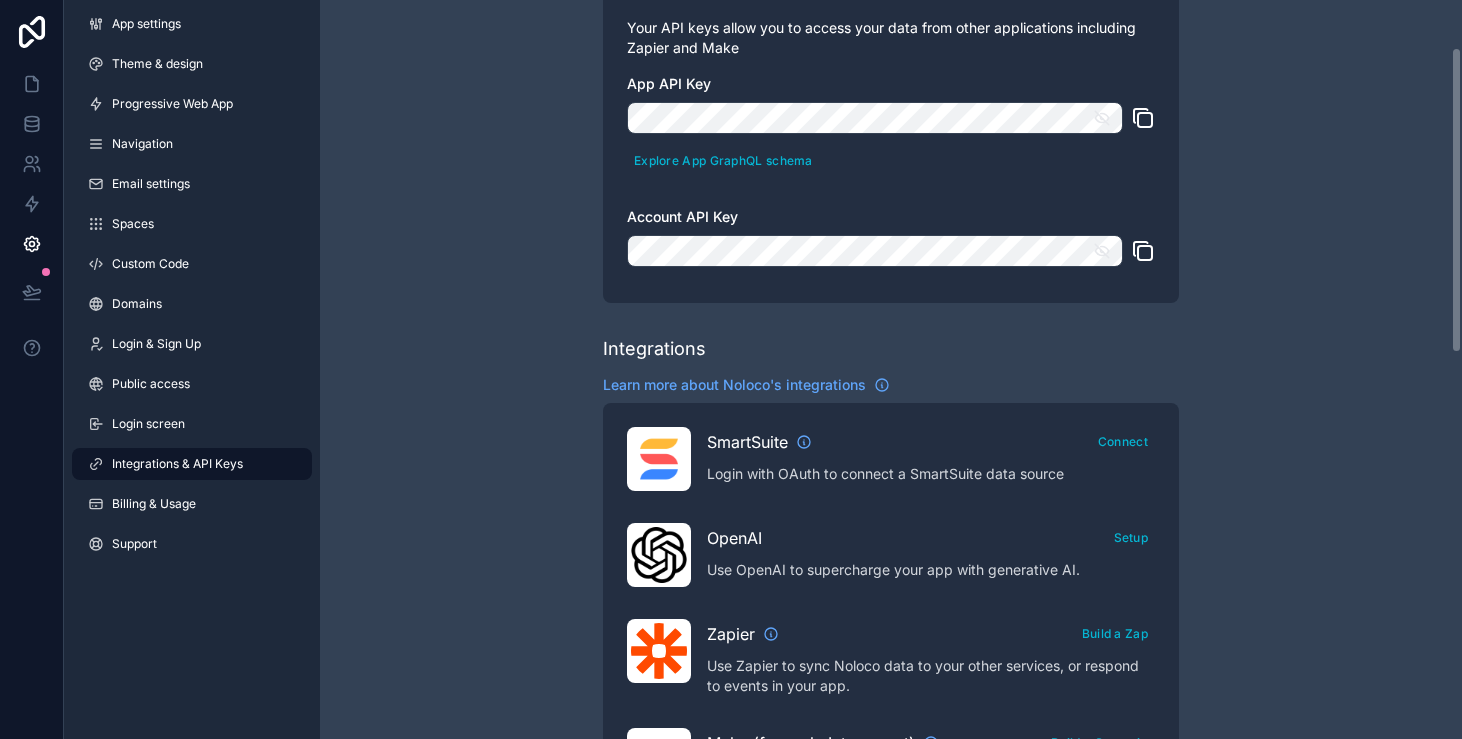 click 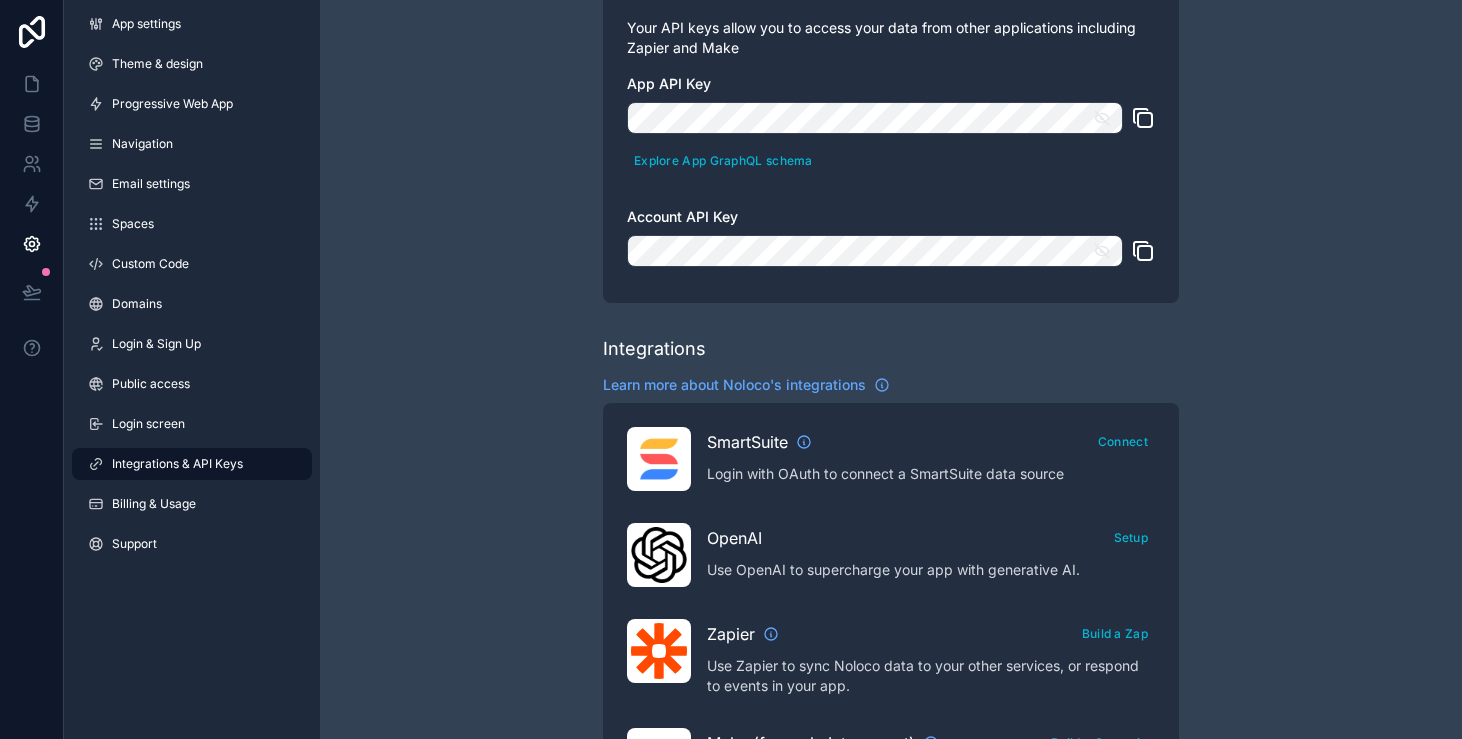 click 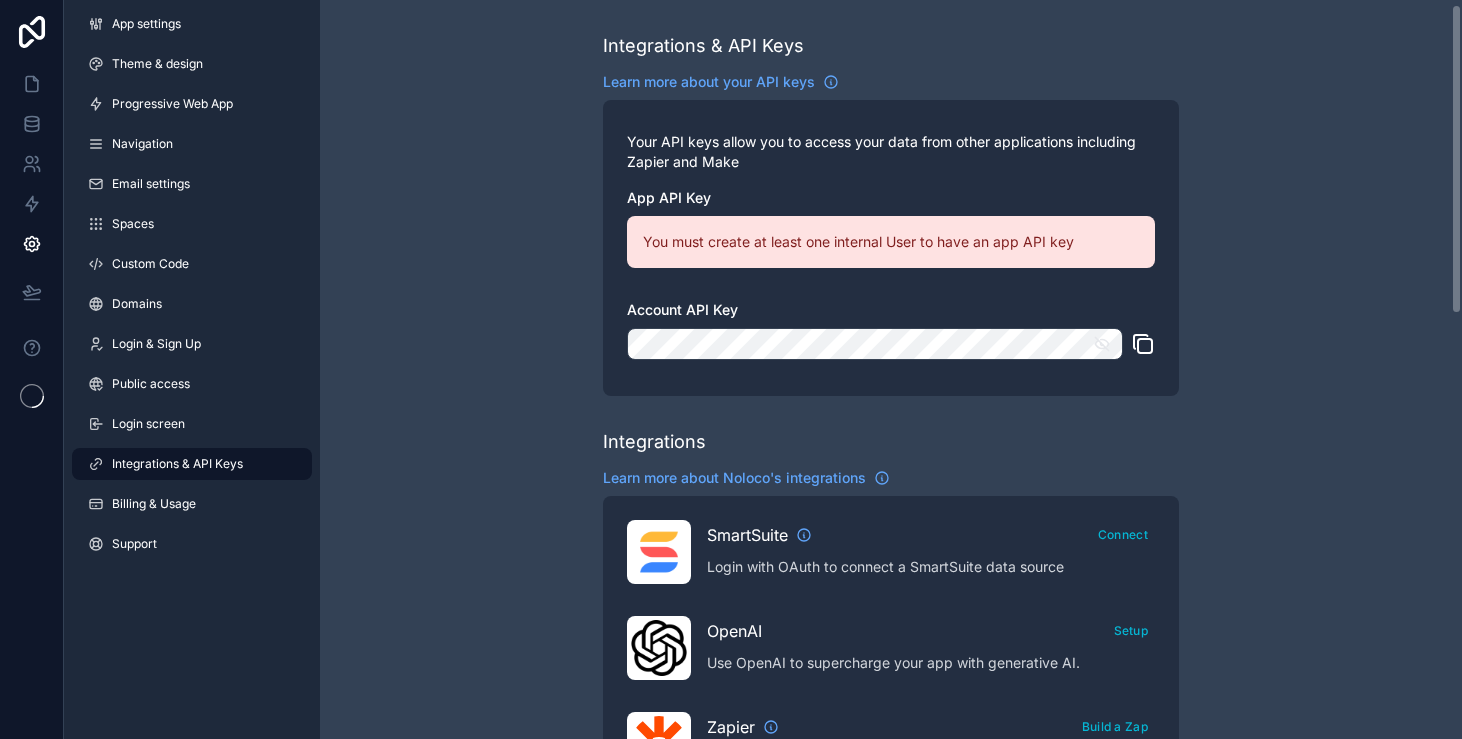 scroll, scrollTop: 0, scrollLeft: 0, axis: both 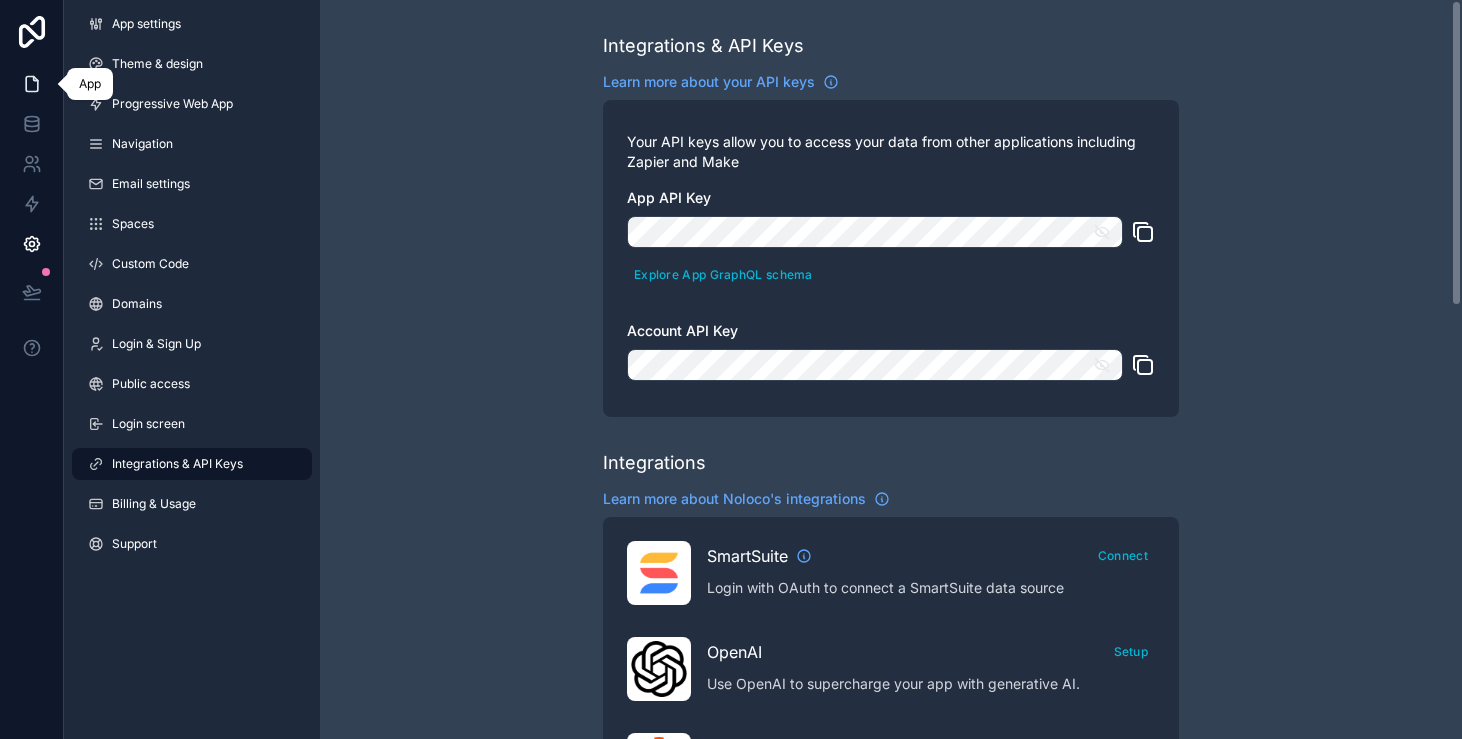 click 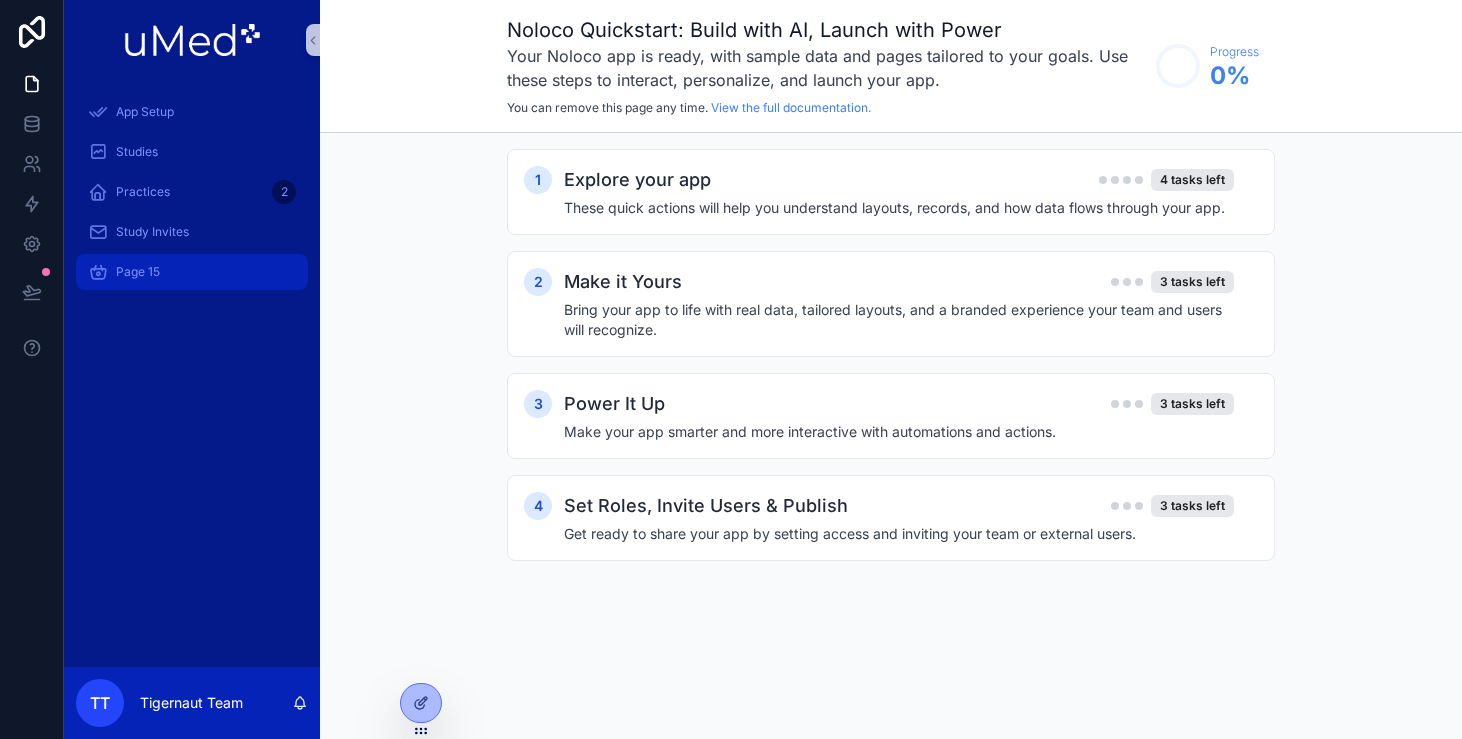 click on "Page 15" at bounding box center (138, 272) 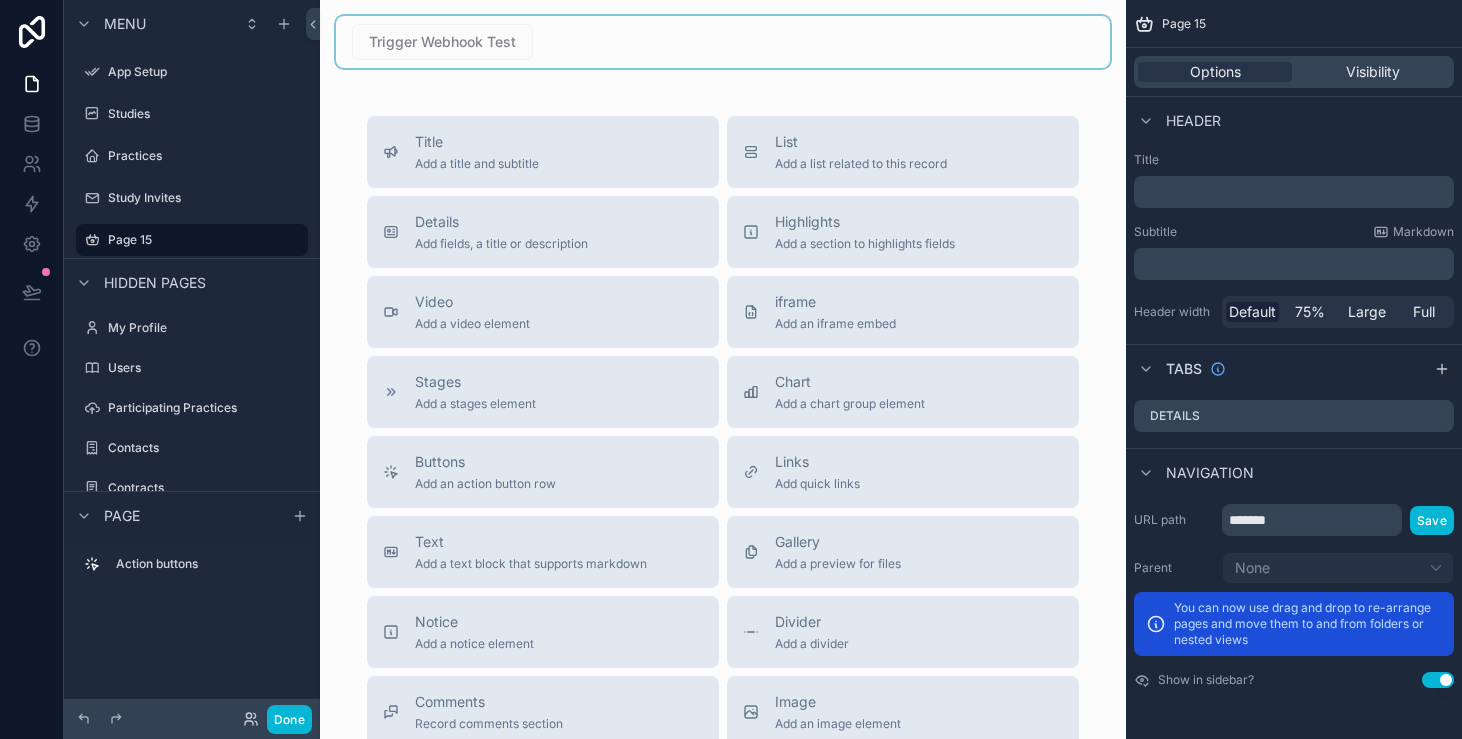 click at bounding box center (723, 42) 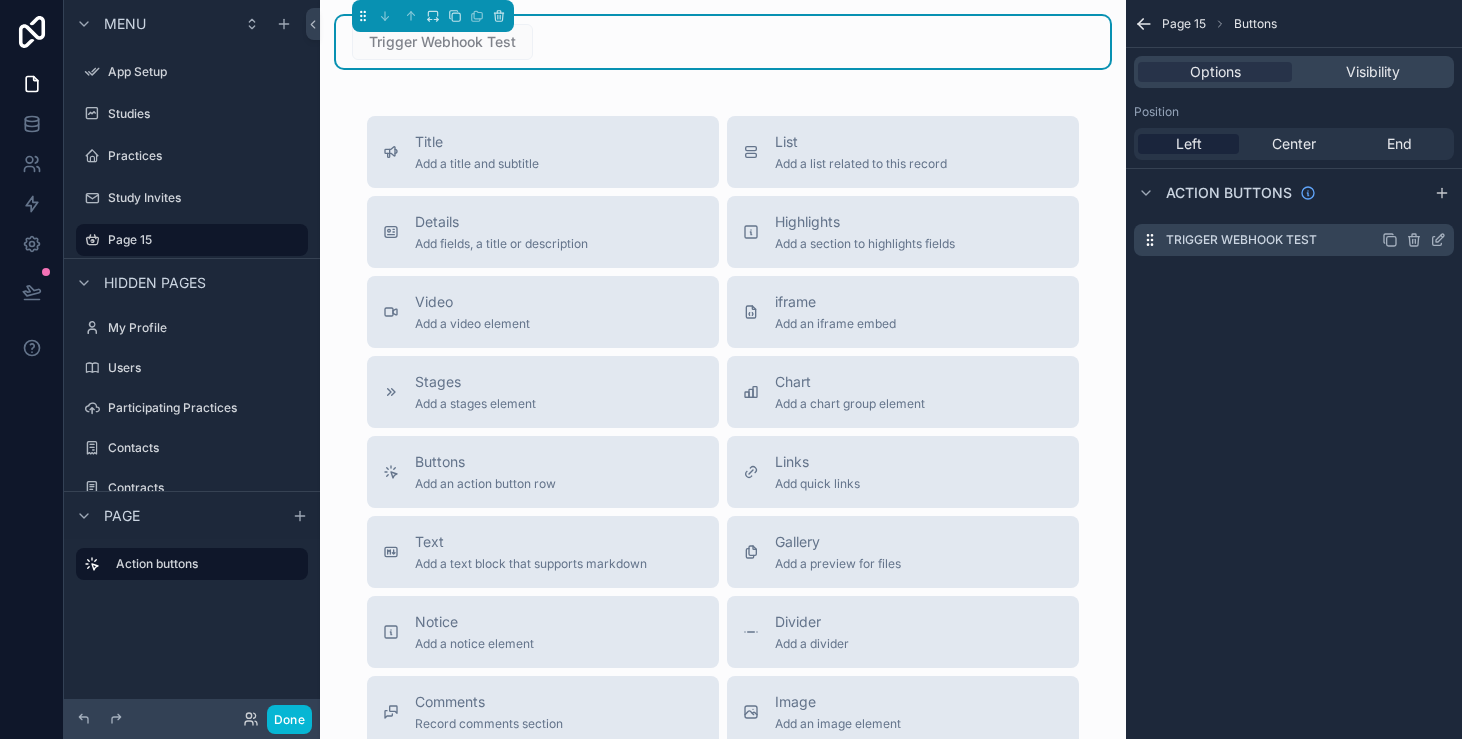 click 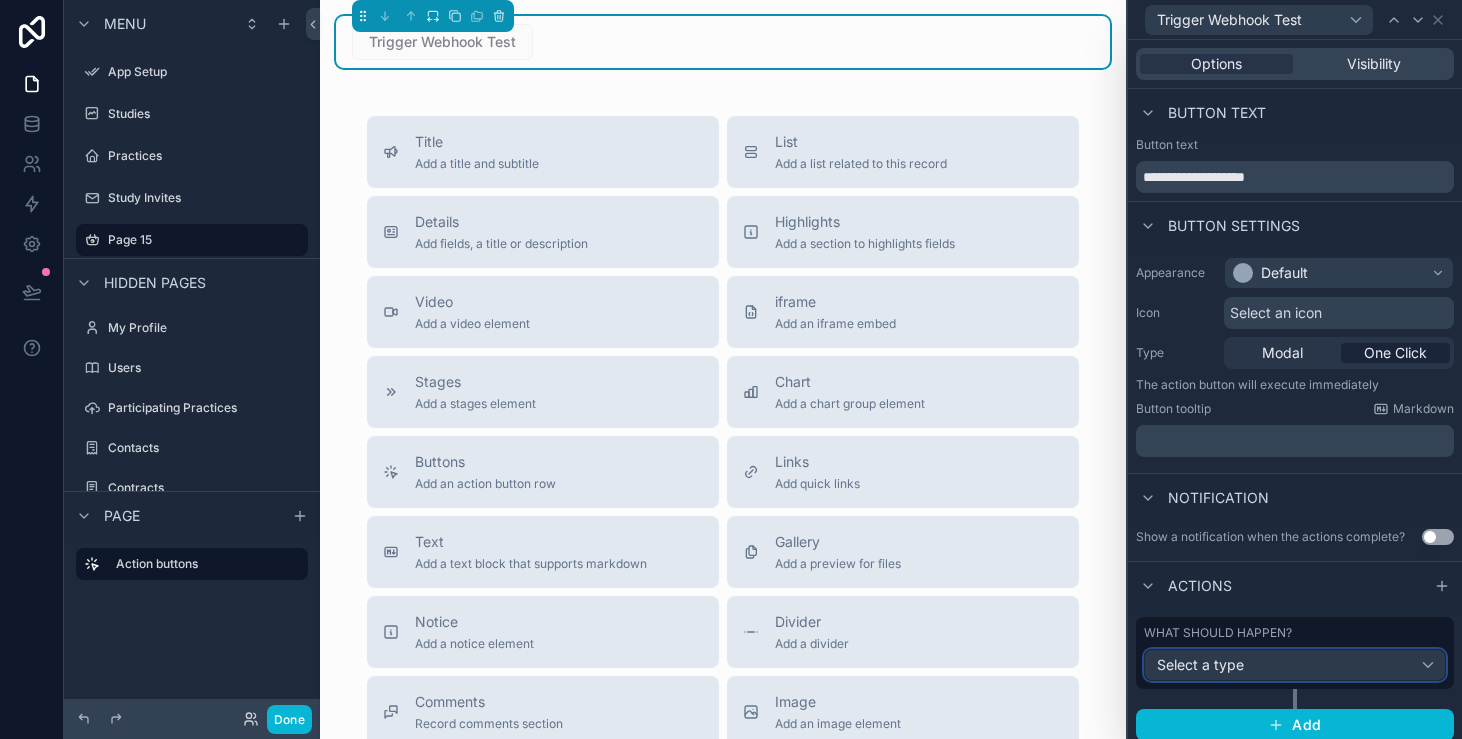 click on "Select a type" at bounding box center [1295, 665] 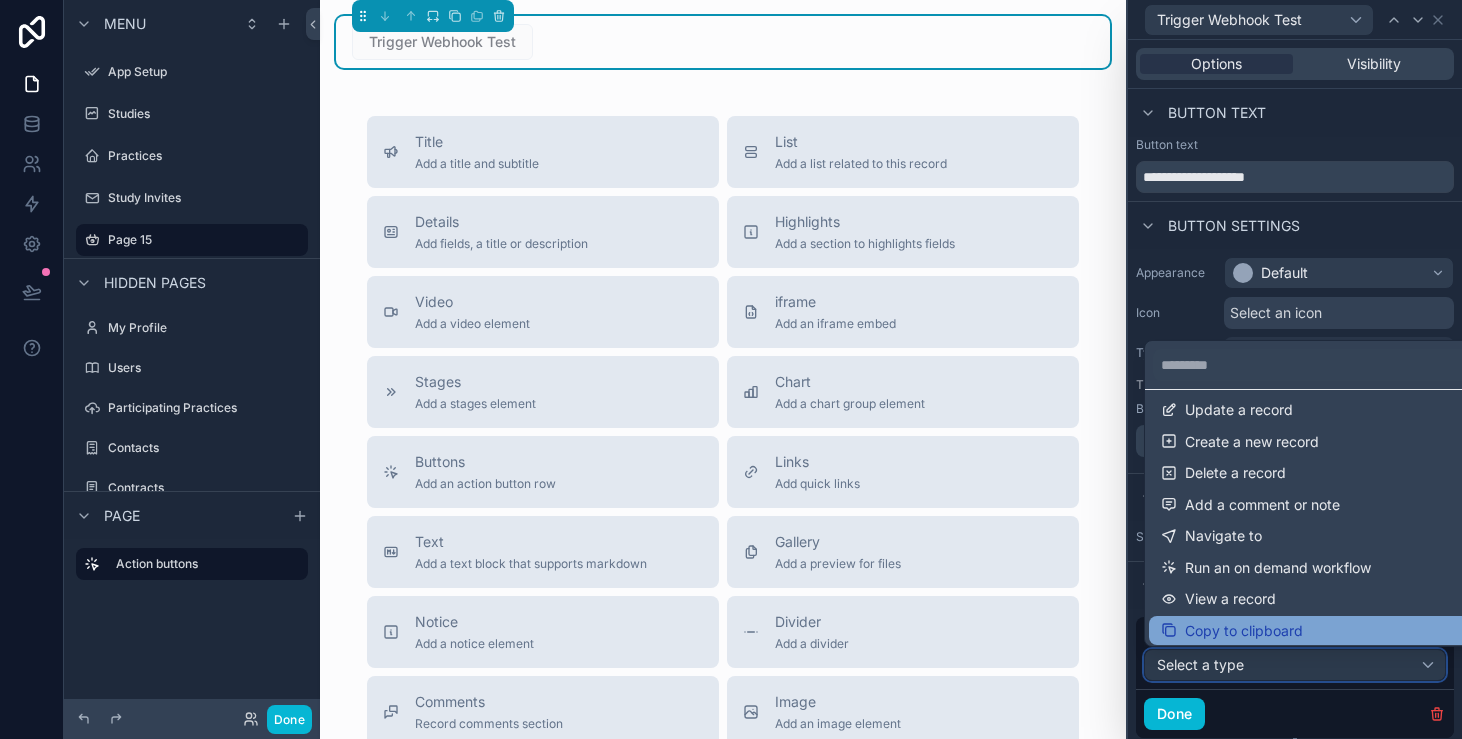 scroll, scrollTop: 9, scrollLeft: 0, axis: vertical 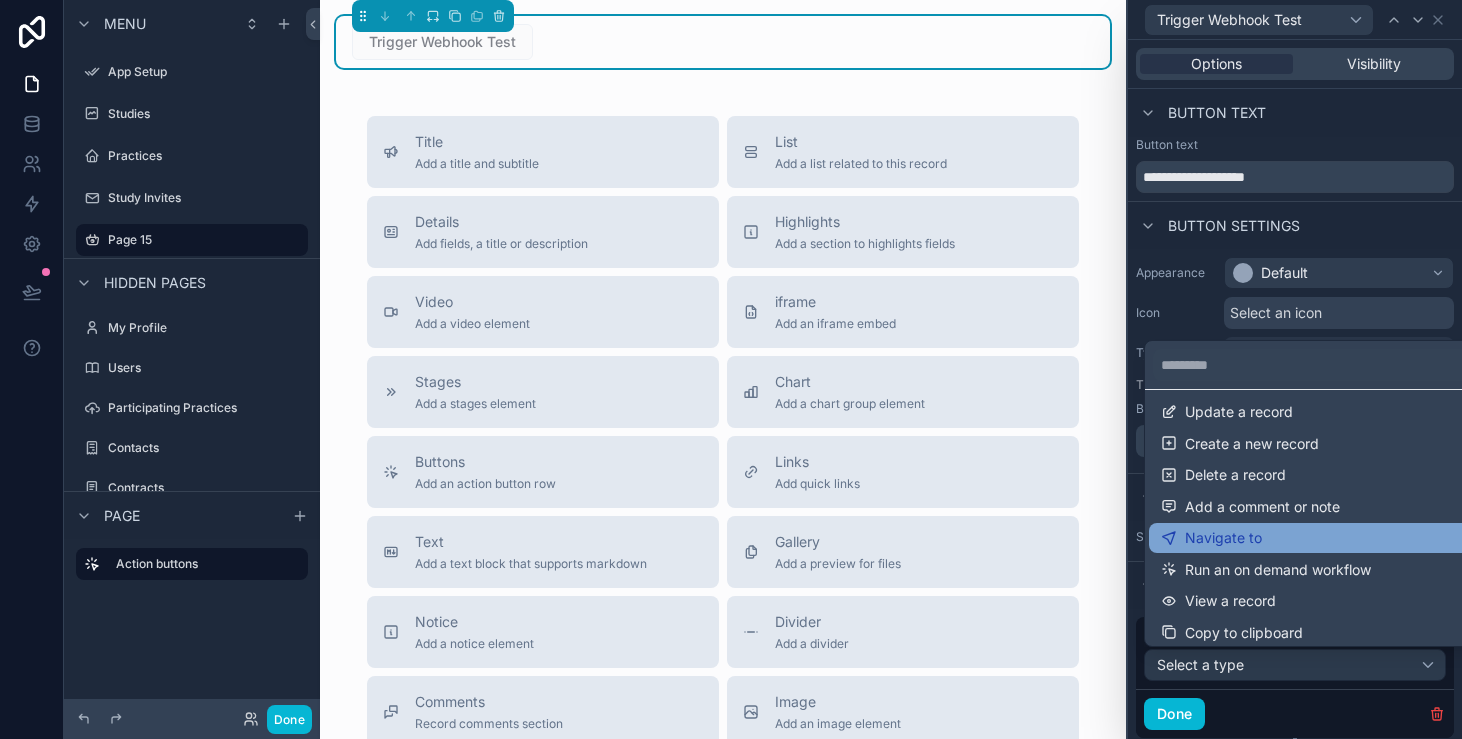 click on "Navigate to" at bounding box center (1319, 538) 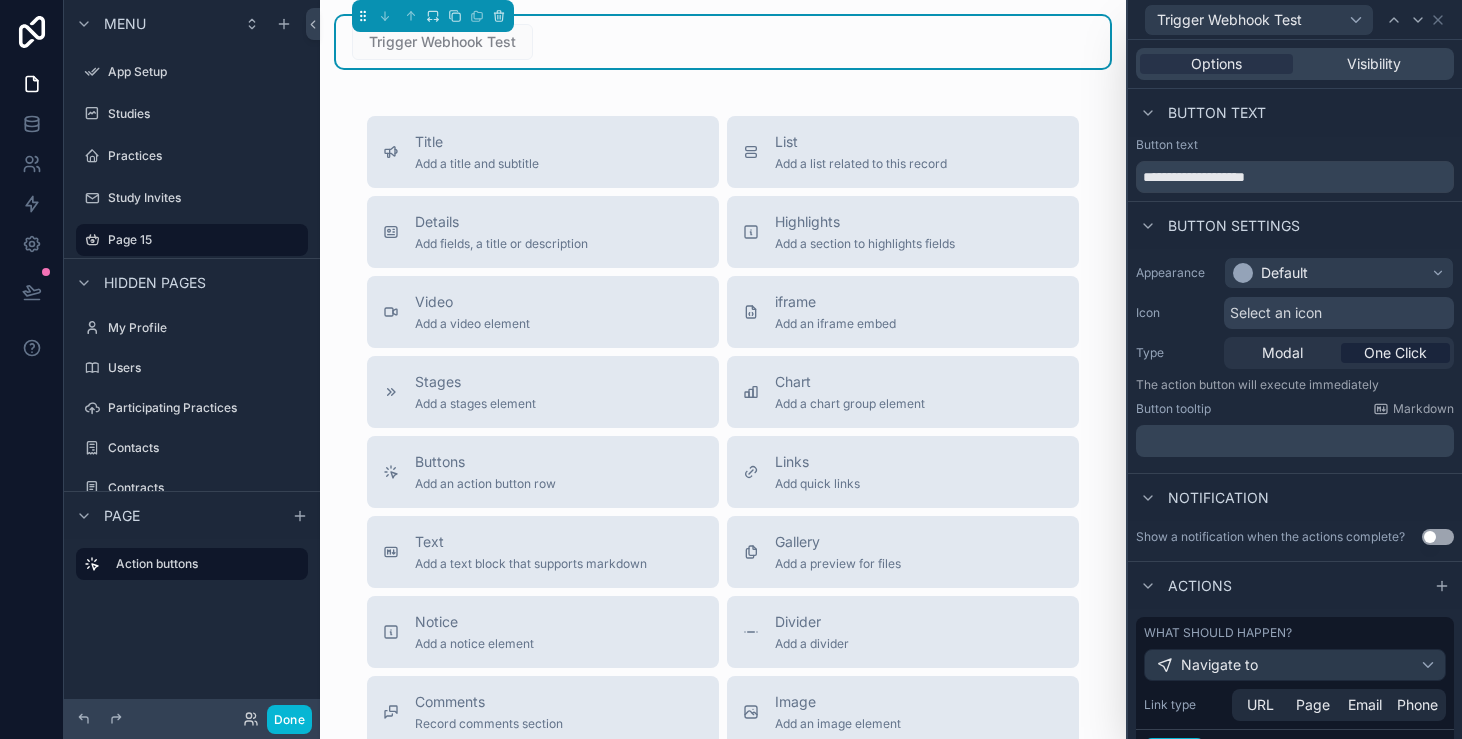 scroll, scrollTop: 98, scrollLeft: 0, axis: vertical 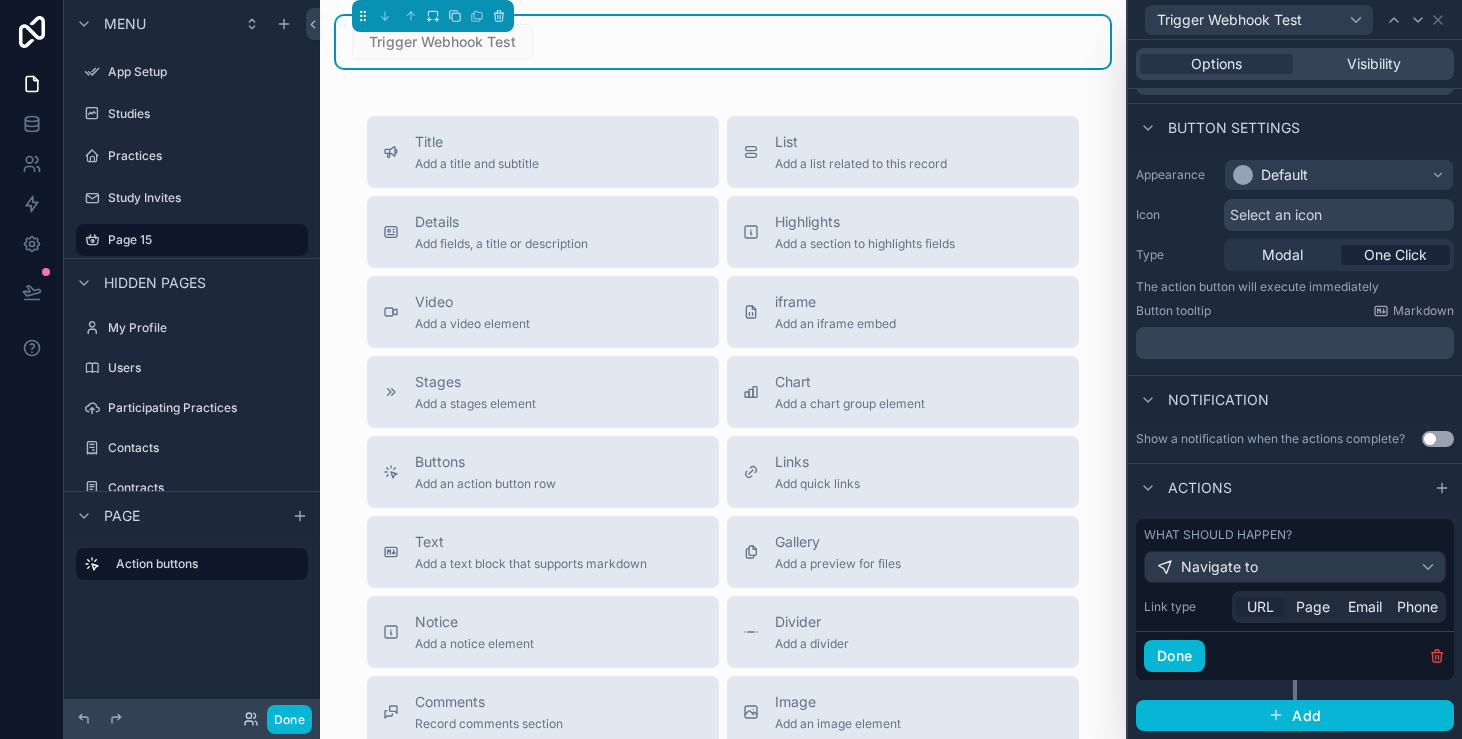 click on "URL" at bounding box center [1260, 607] 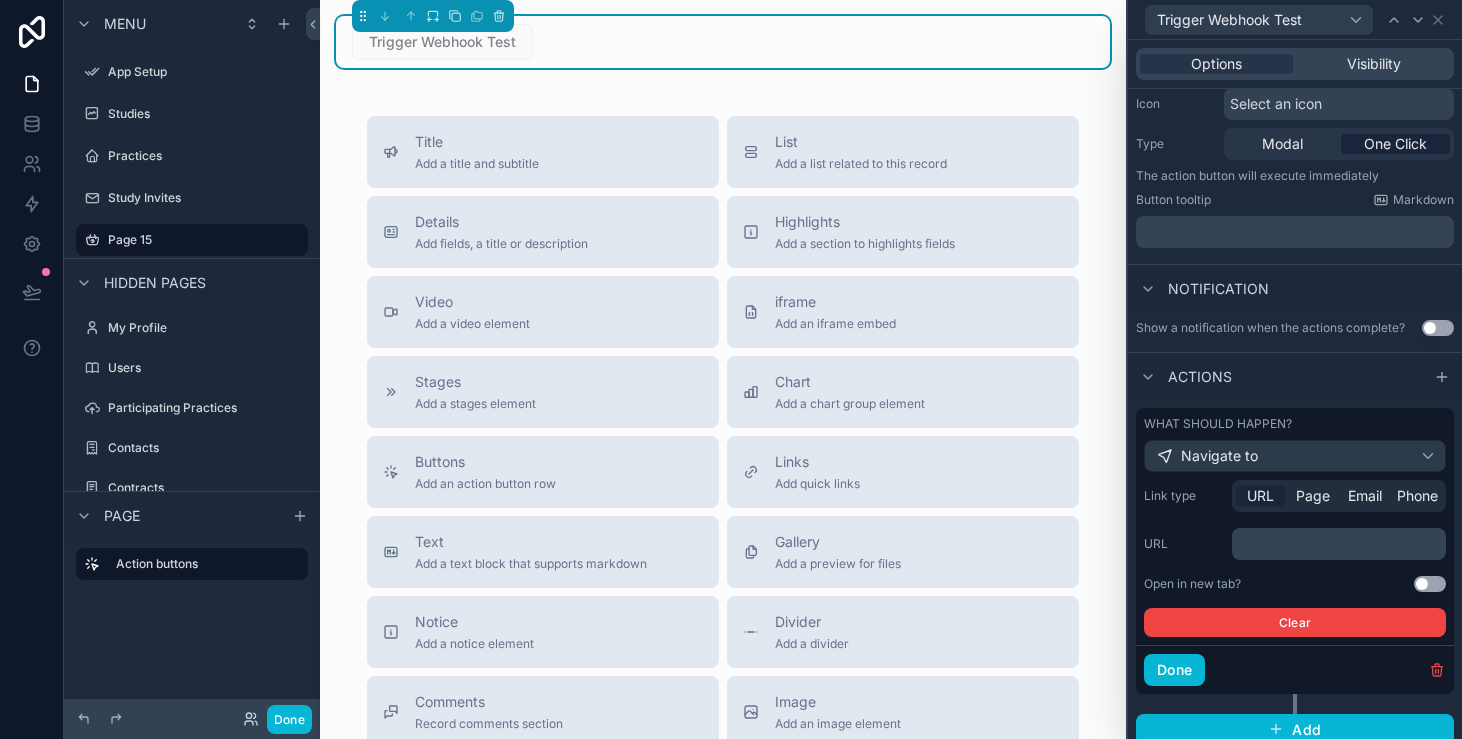 scroll, scrollTop: 223, scrollLeft: 0, axis: vertical 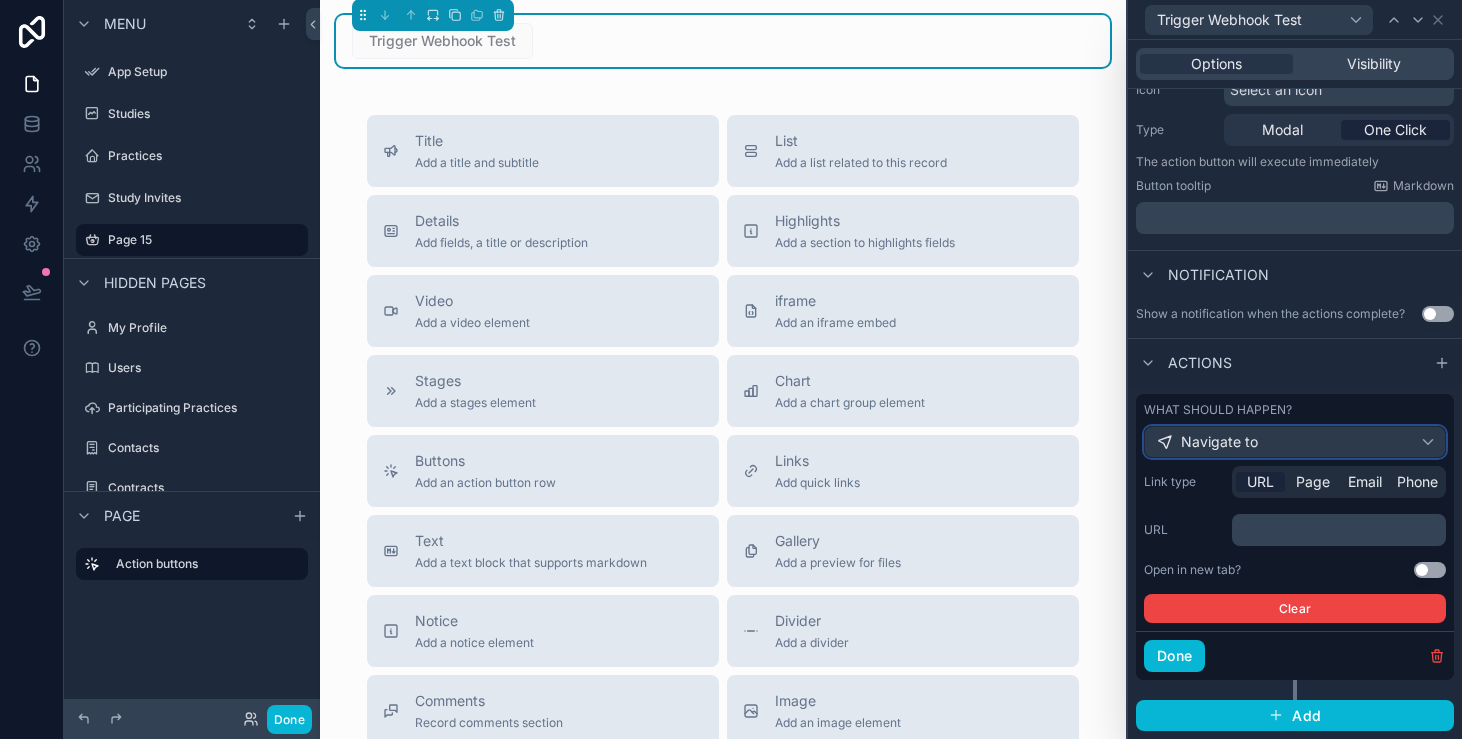 click on "Navigate to" at bounding box center (1295, 442) 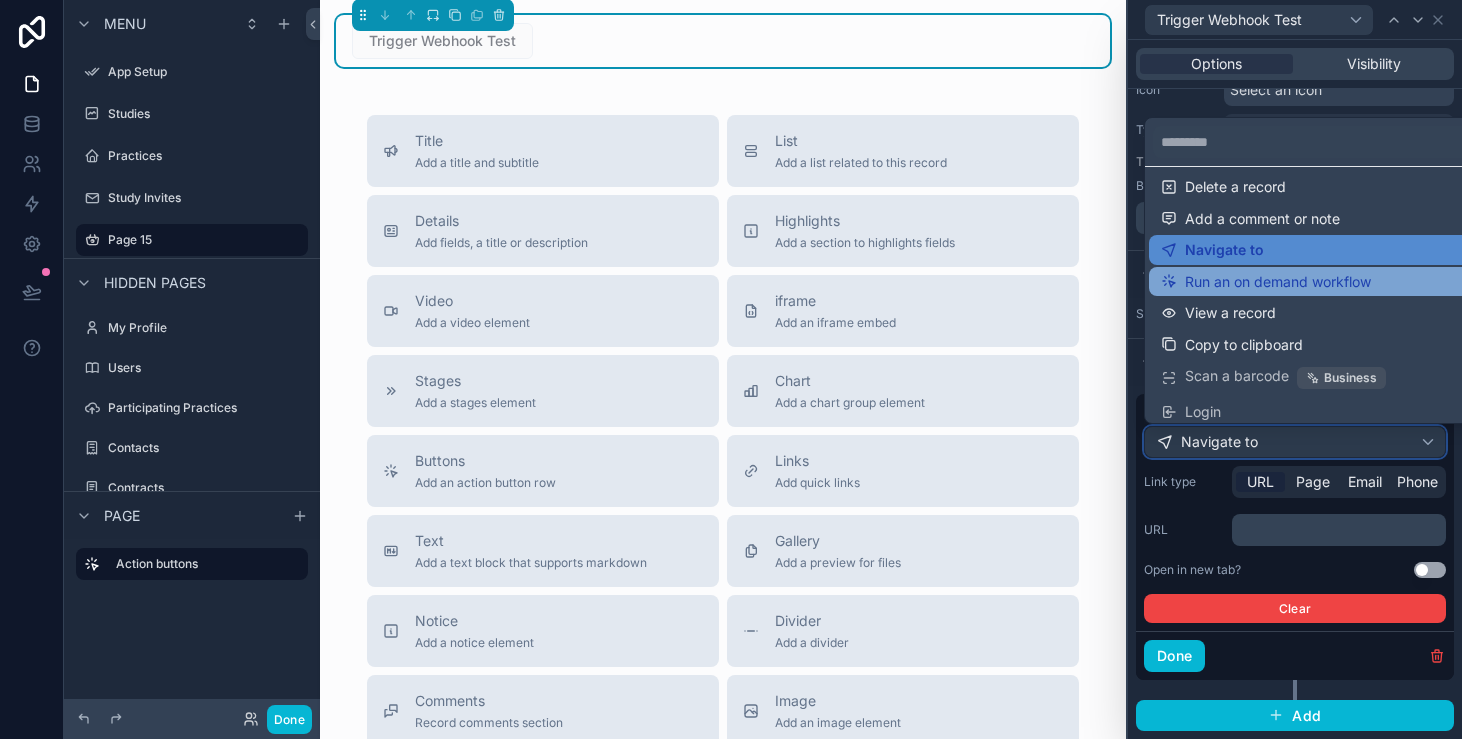 scroll, scrollTop: 75, scrollLeft: 0, axis: vertical 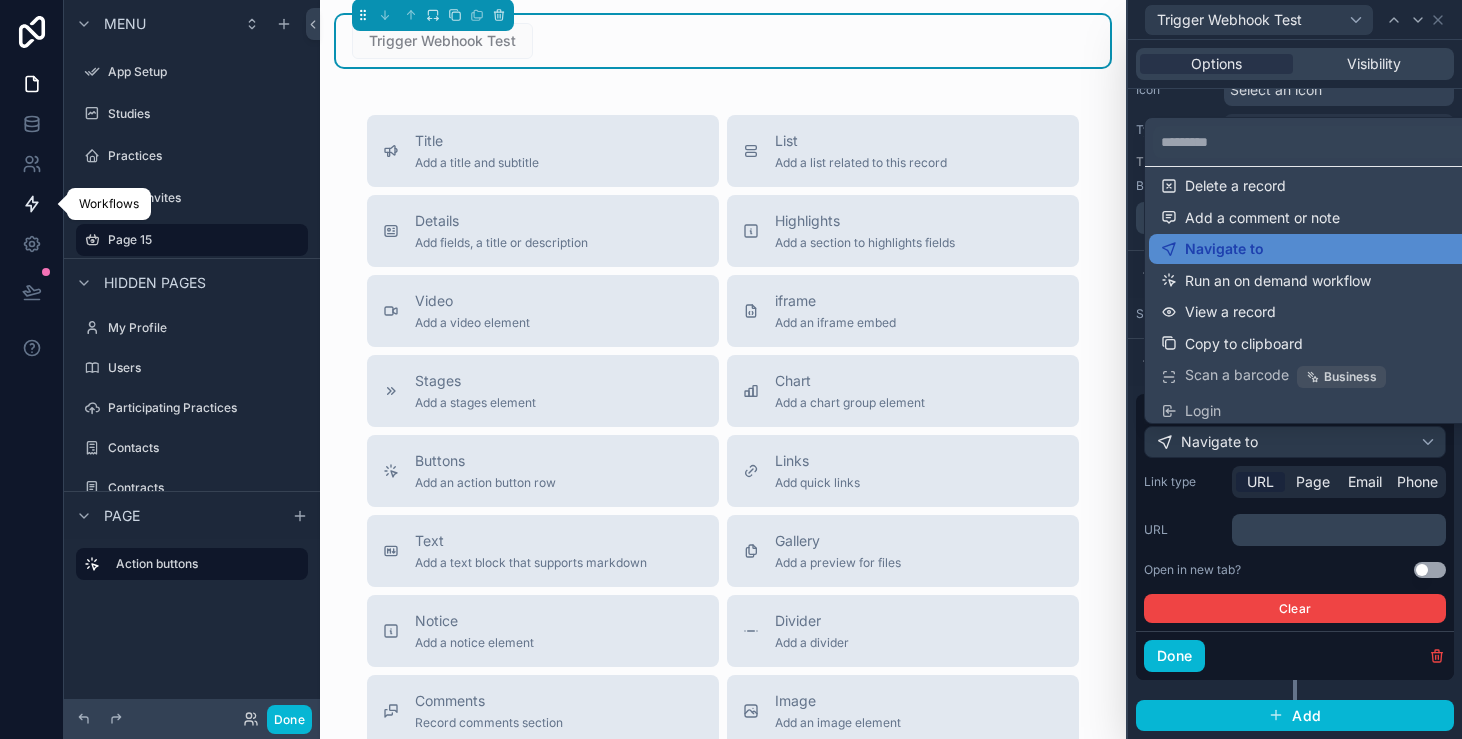 click 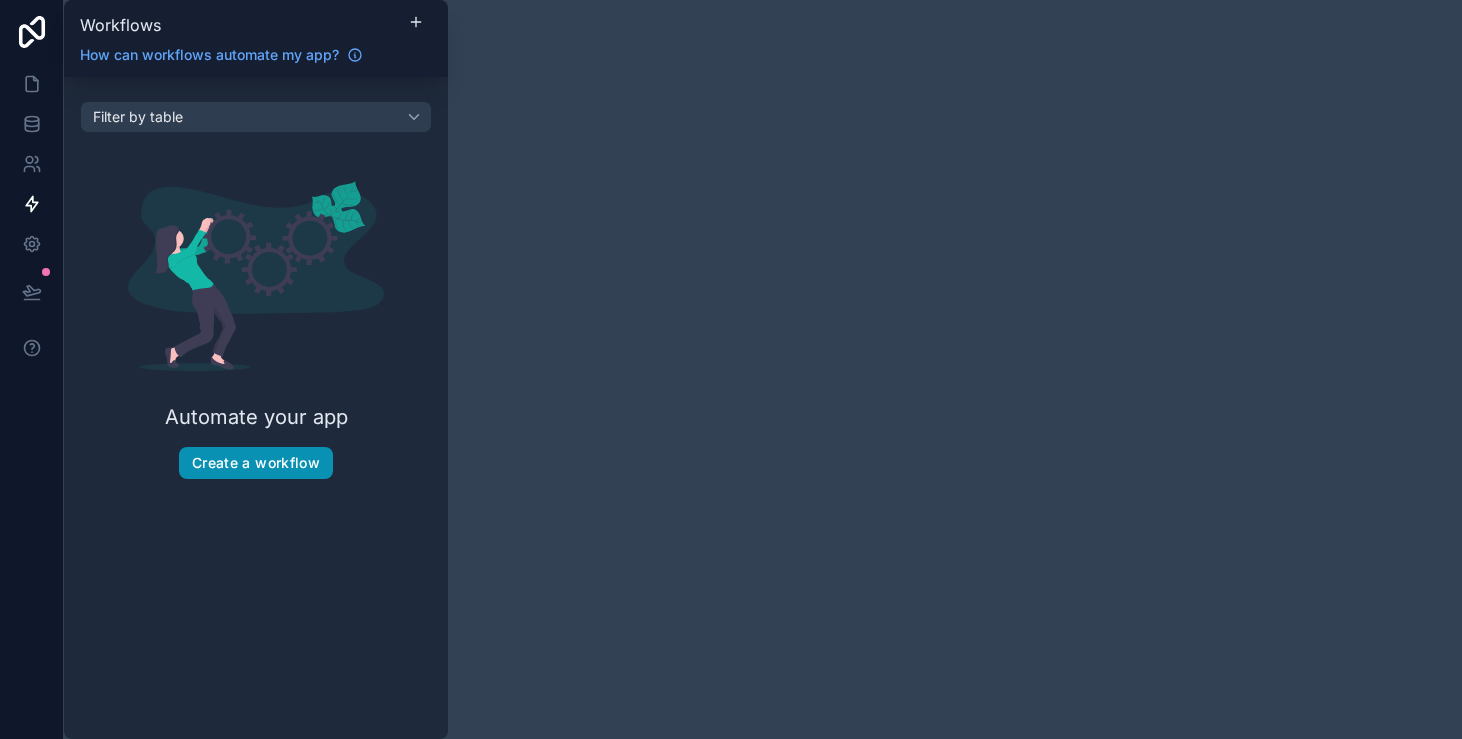 click on "Create a workflow" at bounding box center [256, 463] 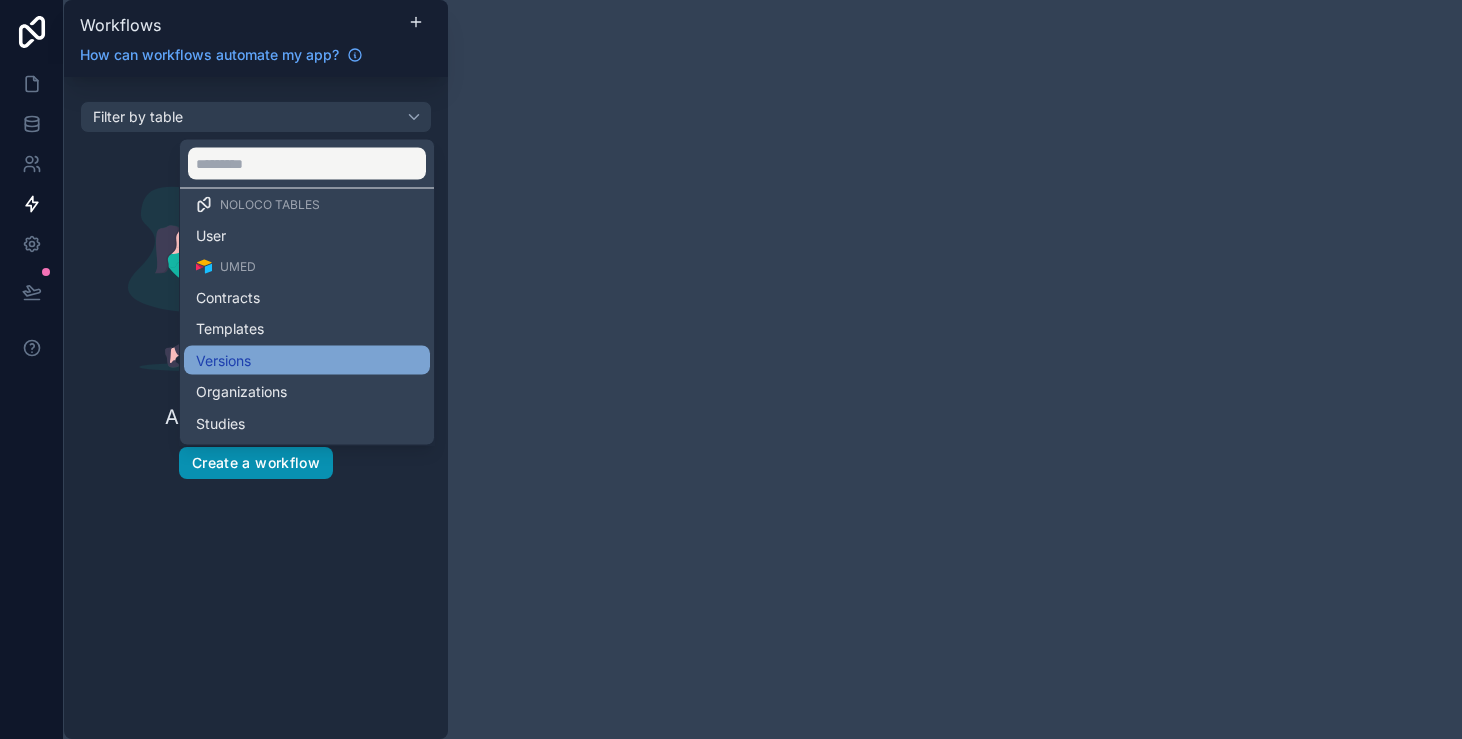 scroll, scrollTop: 20, scrollLeft: 0, axis: vertical 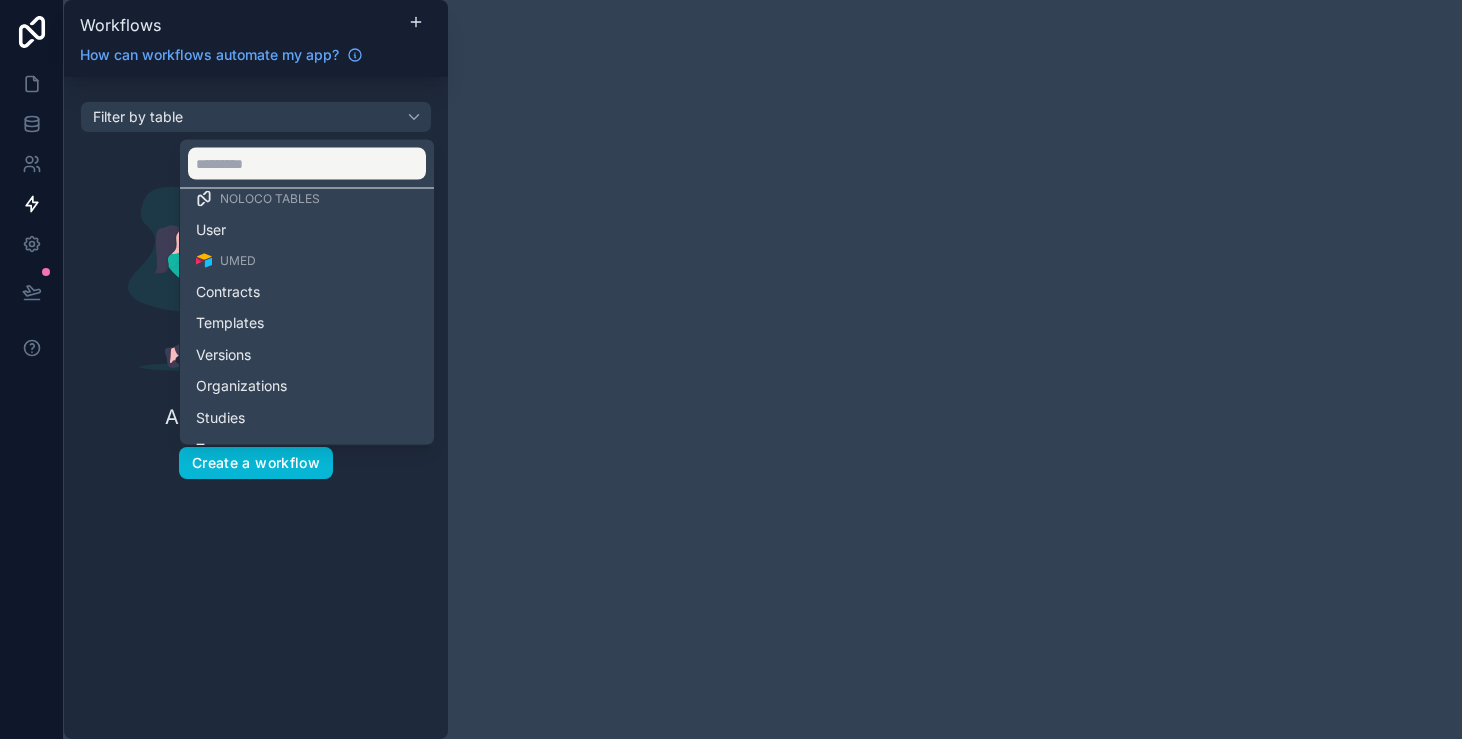 click at bounding box center [731, 369] 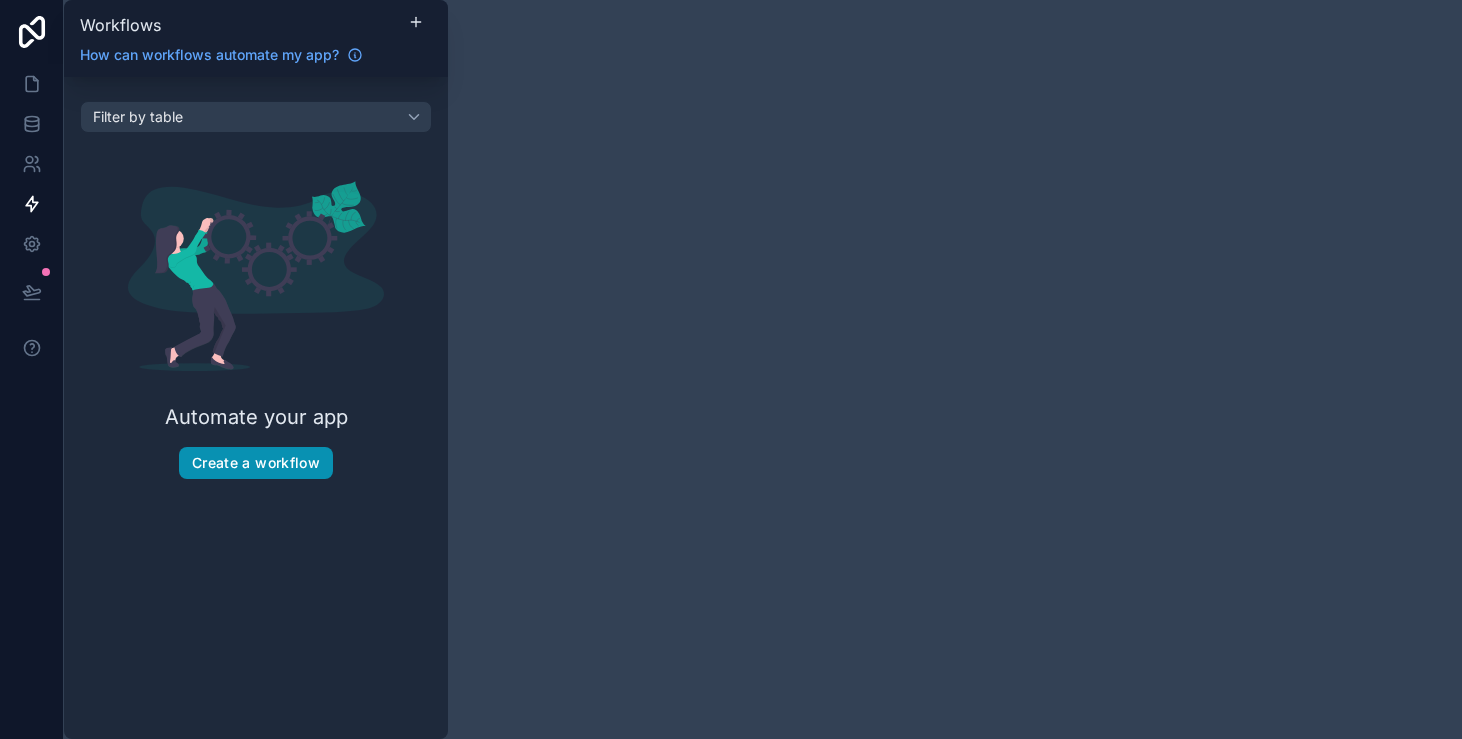 click on "Create a workflow" at bounding box center (256, 463) 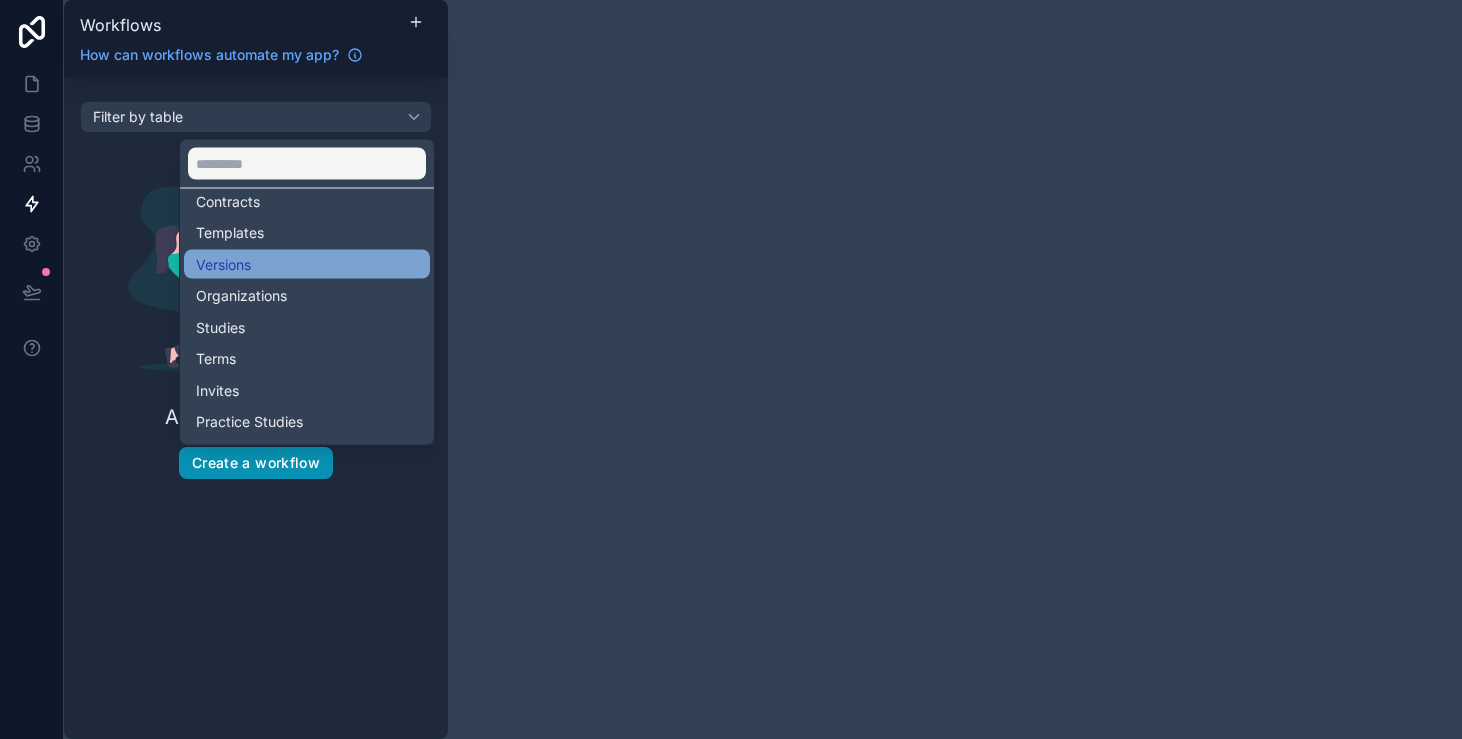 scroll, scrollTop: 112, scrollLeft: 0, axis: vertical 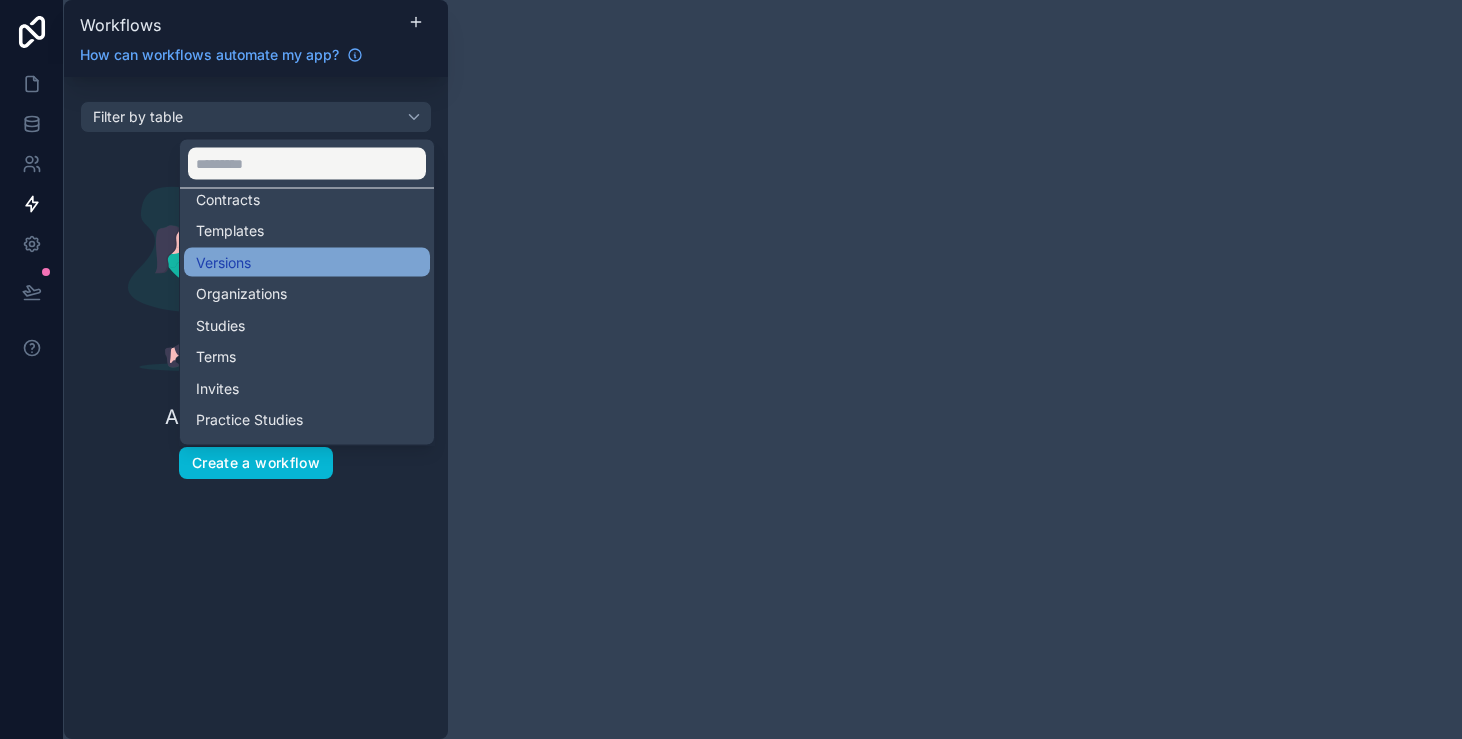 click on "Invites" at bounding box center (307, 388) 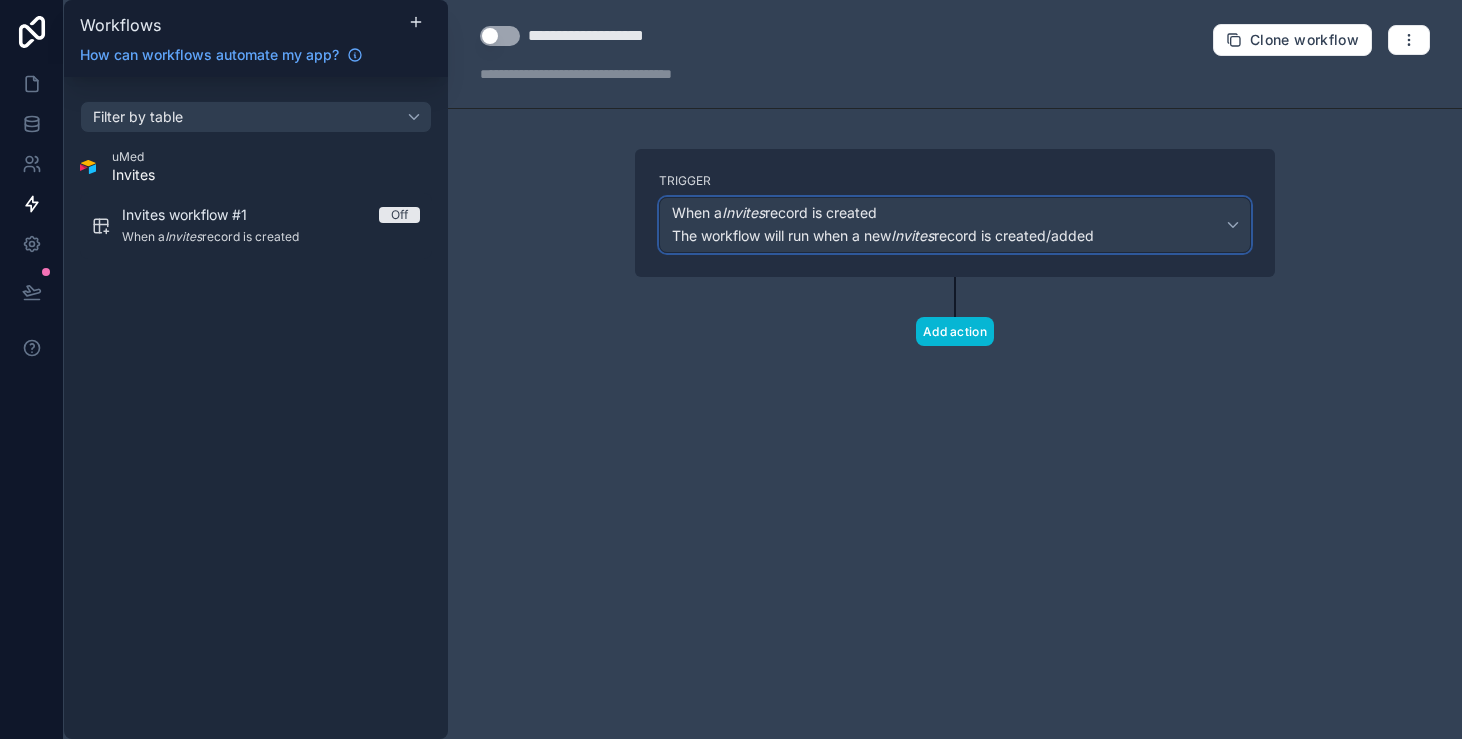 click on "Invites" at bounding box center [912, 235] 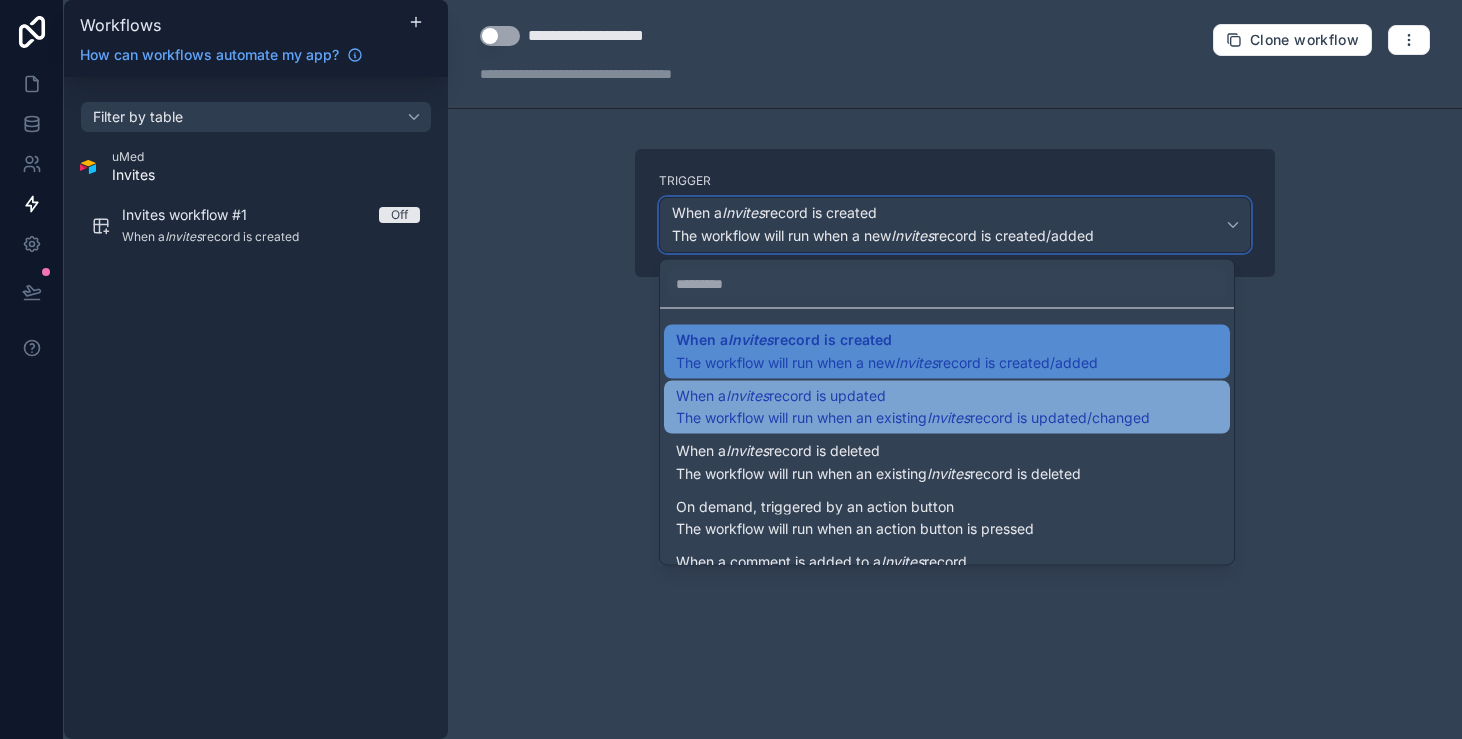scroll, scrollTop: 1, scrollLeft: 0, axis: vertical 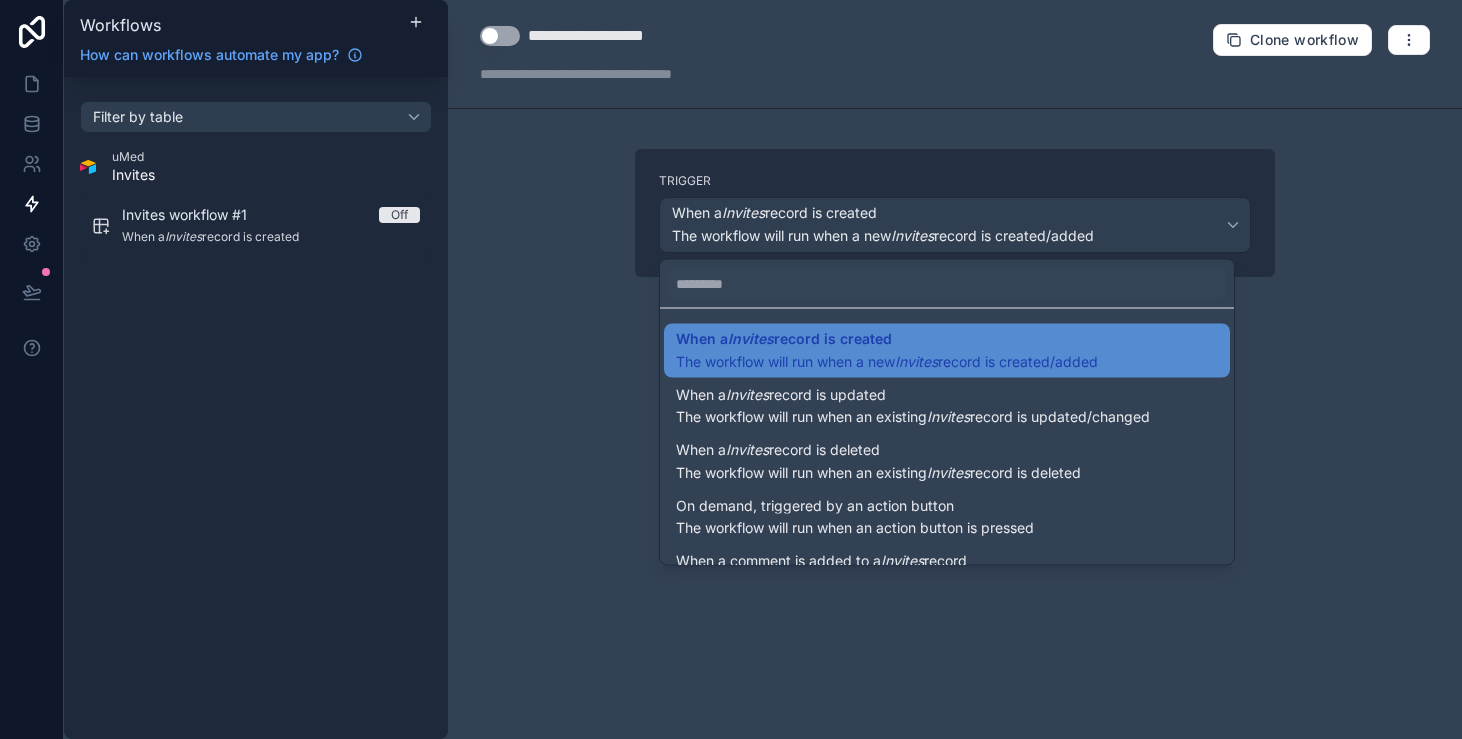 click at bounding box center (731, 369) 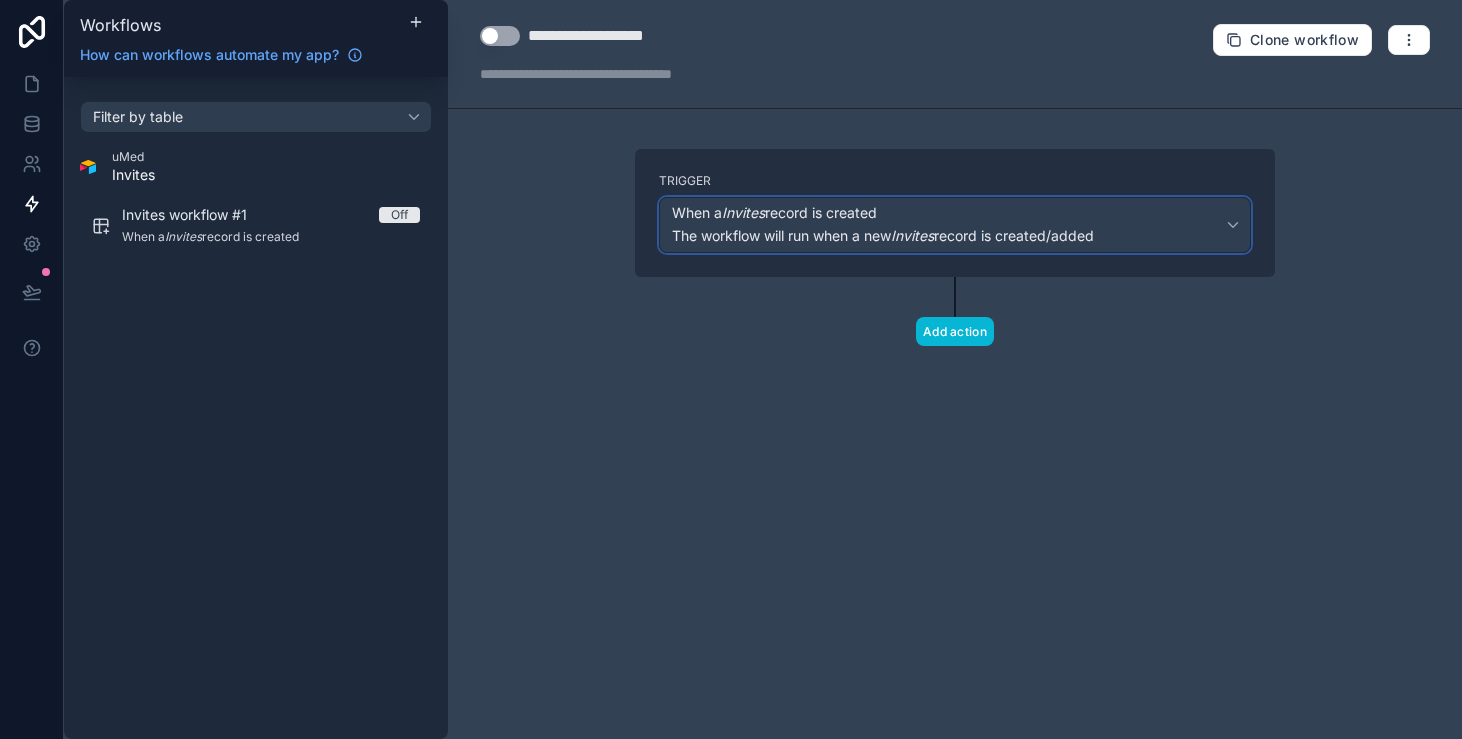 click on "The workflow will run when a new  Invites  record is created/added" at bounding box center [883, 236] 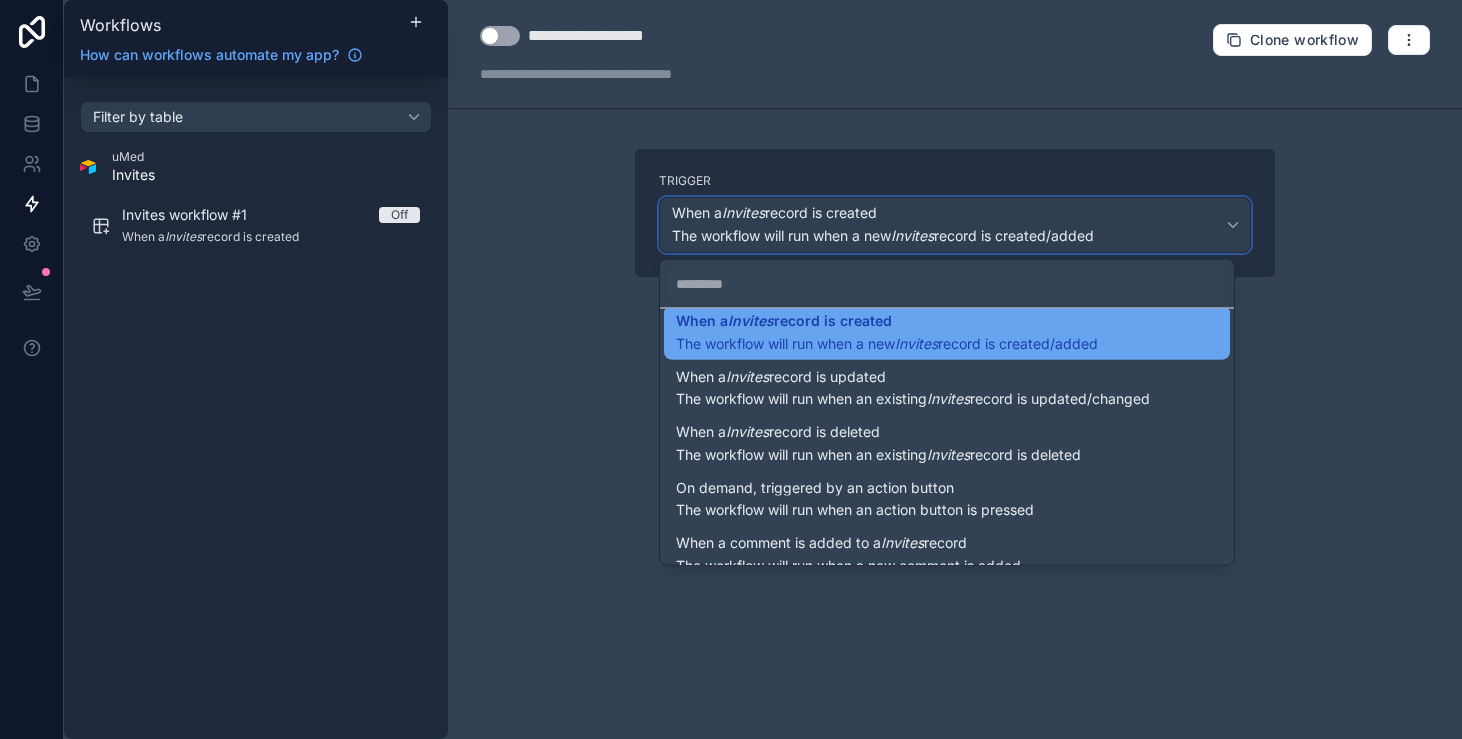 scroll, scrollTop: 20, scrollLeft: 0, axis: vertical 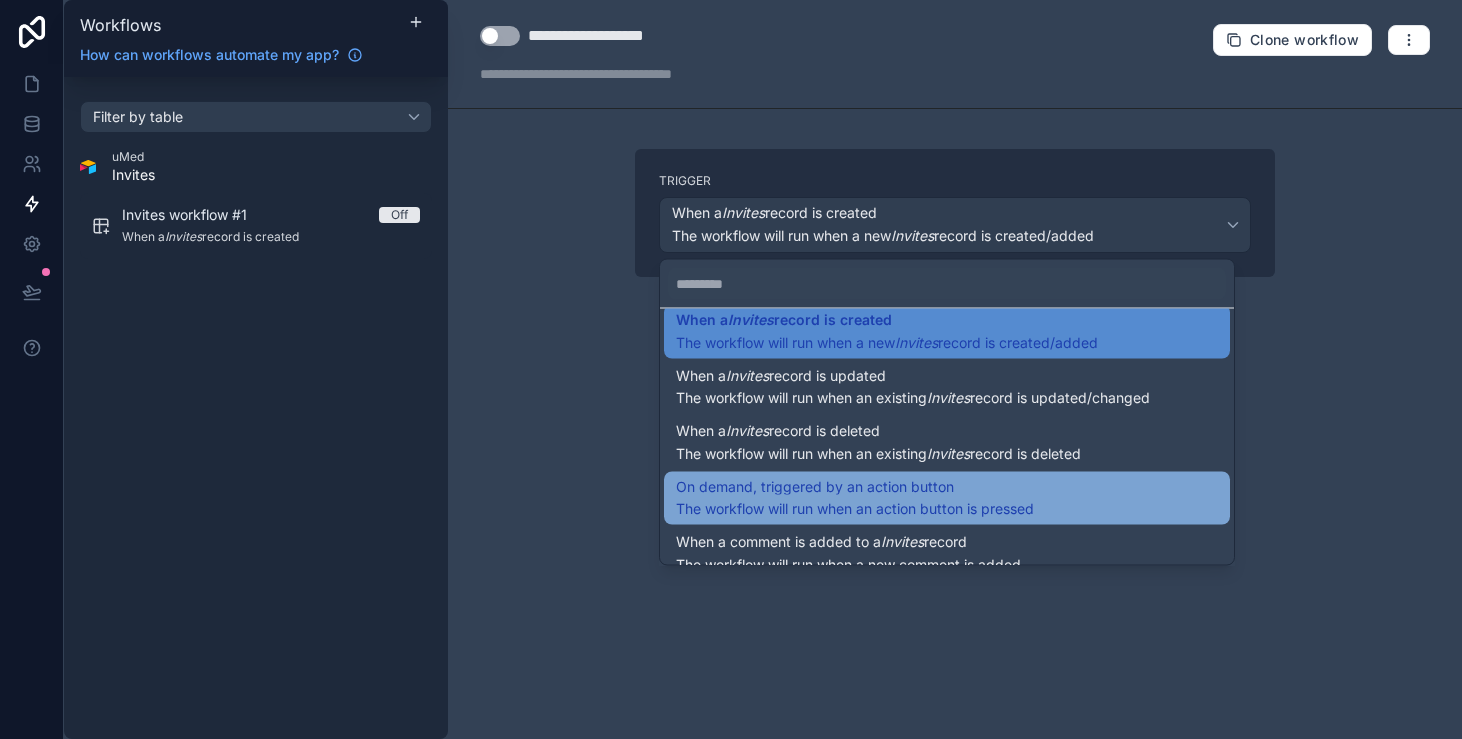 click on "The workflow will run when an action button is pressed" at bounding box center (855, 509) 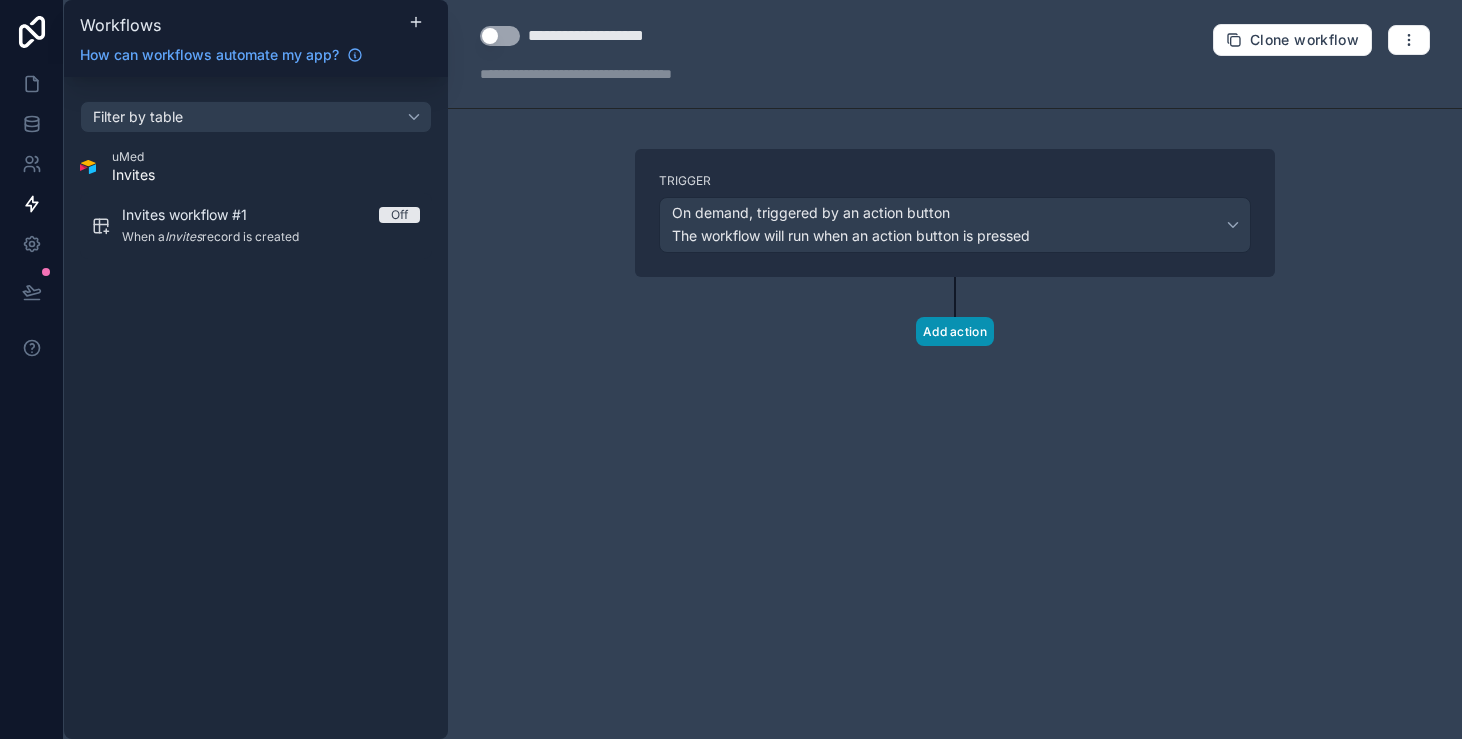 click on "Add action" at bounding box center [955, 331] 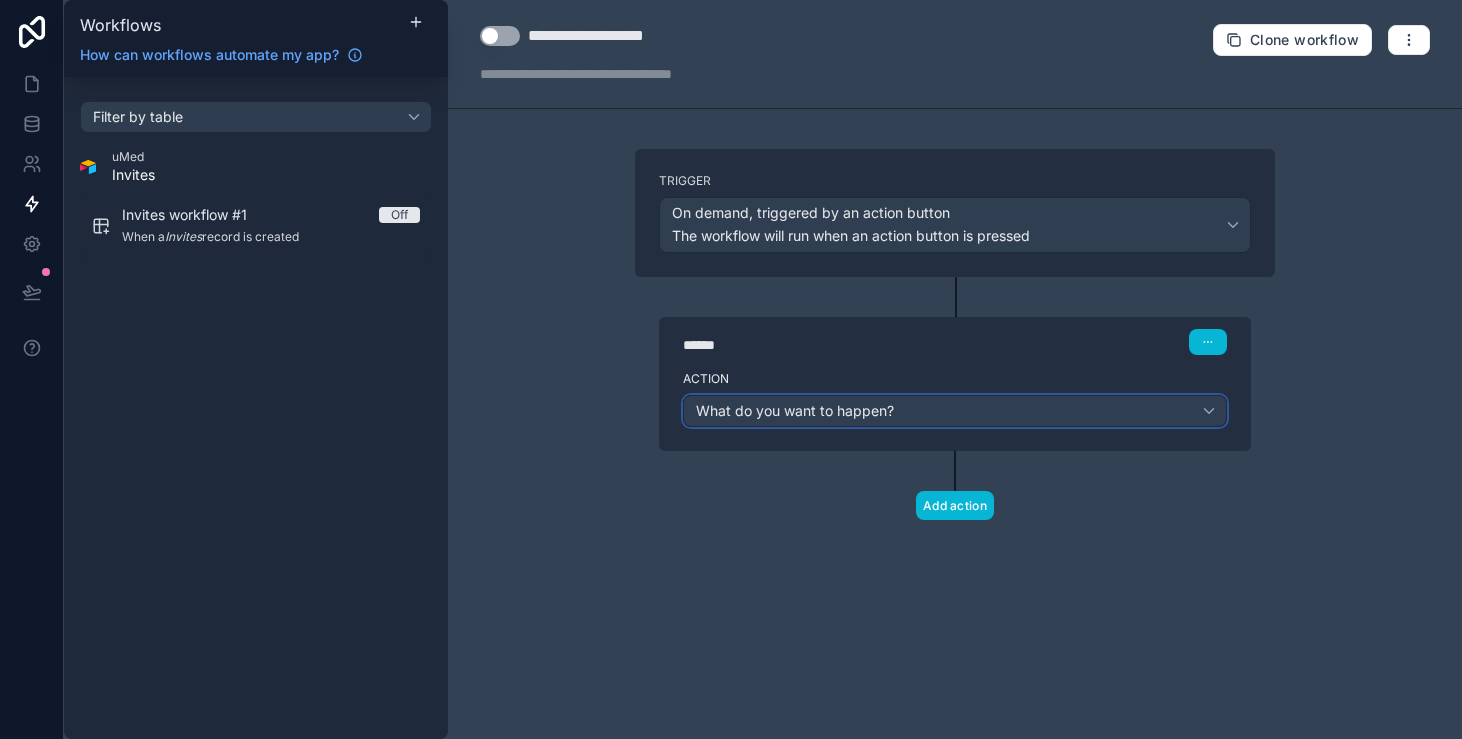 click on "What do you want to happen?" at bounding box center [955, 411] 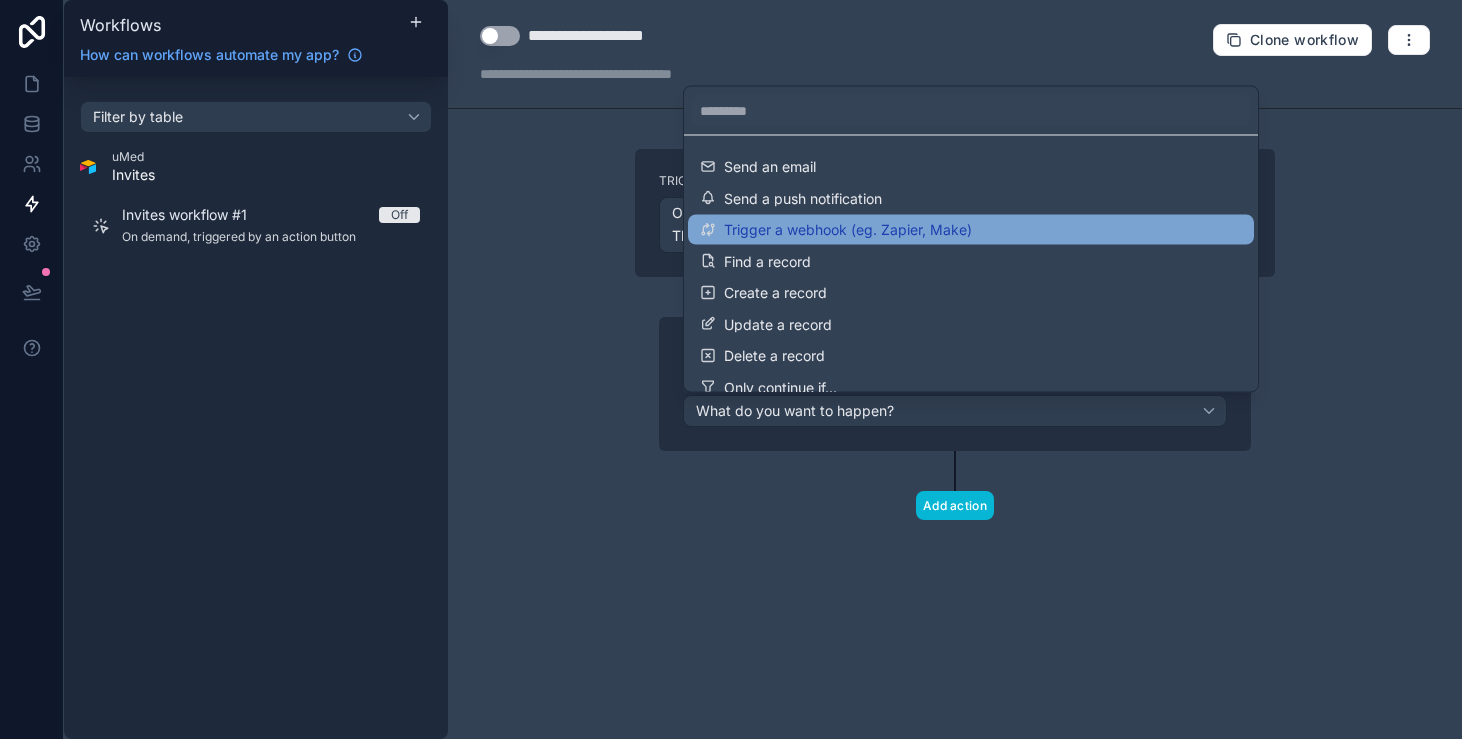 click on "Trigger a webhook (eg. Zapier, Make)" at bounding box center (848, 230) 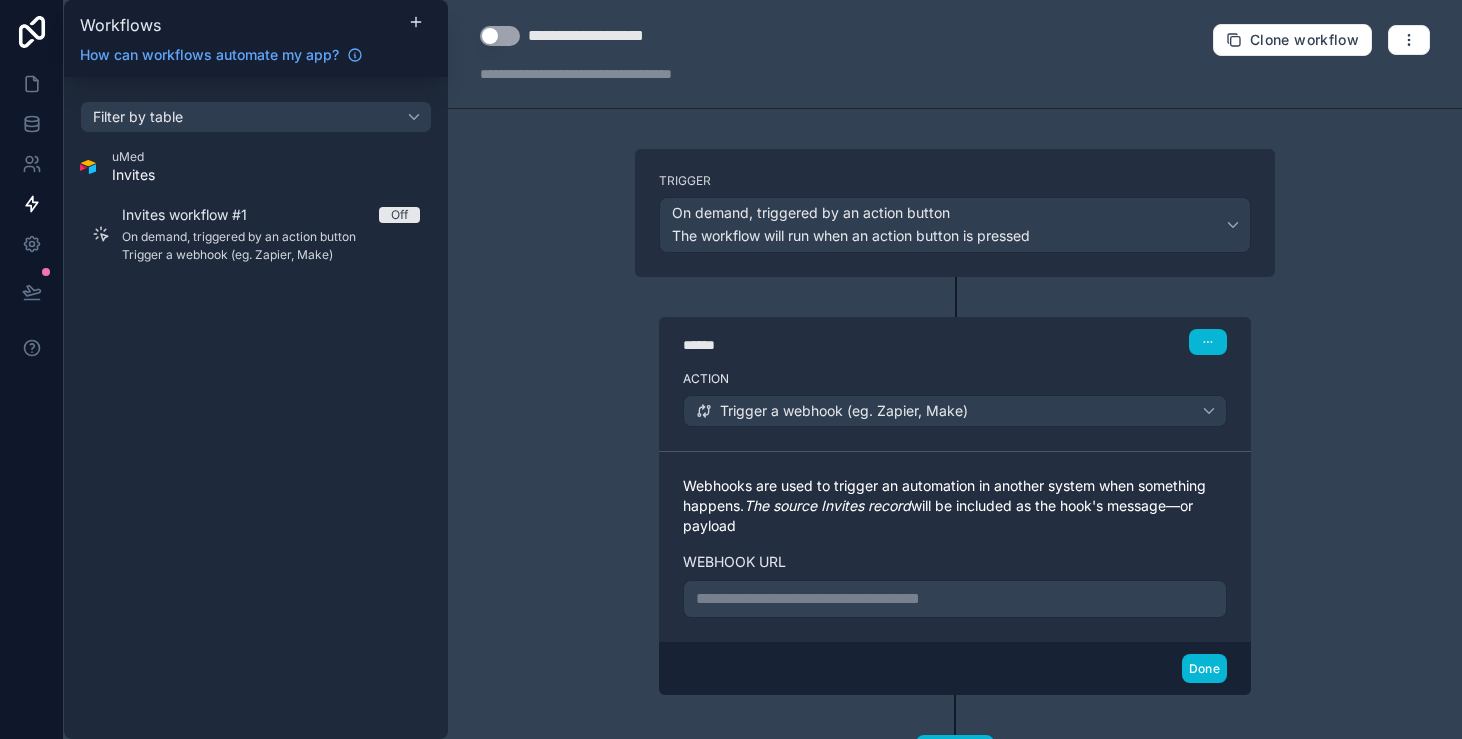 scroll, scrollTop: 88, scrollLeft: 0, axis: vertical 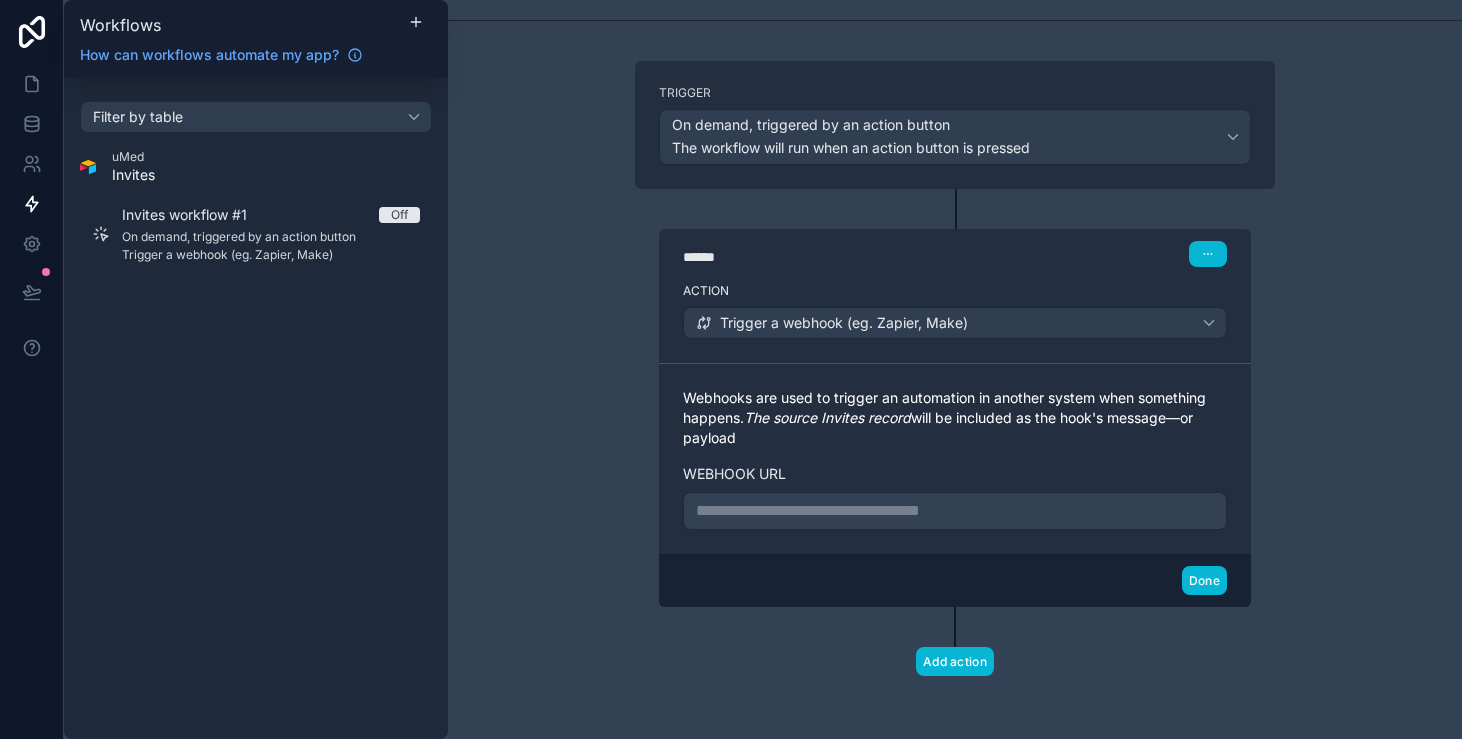 click on "**********" at bounding box center [955, 511] 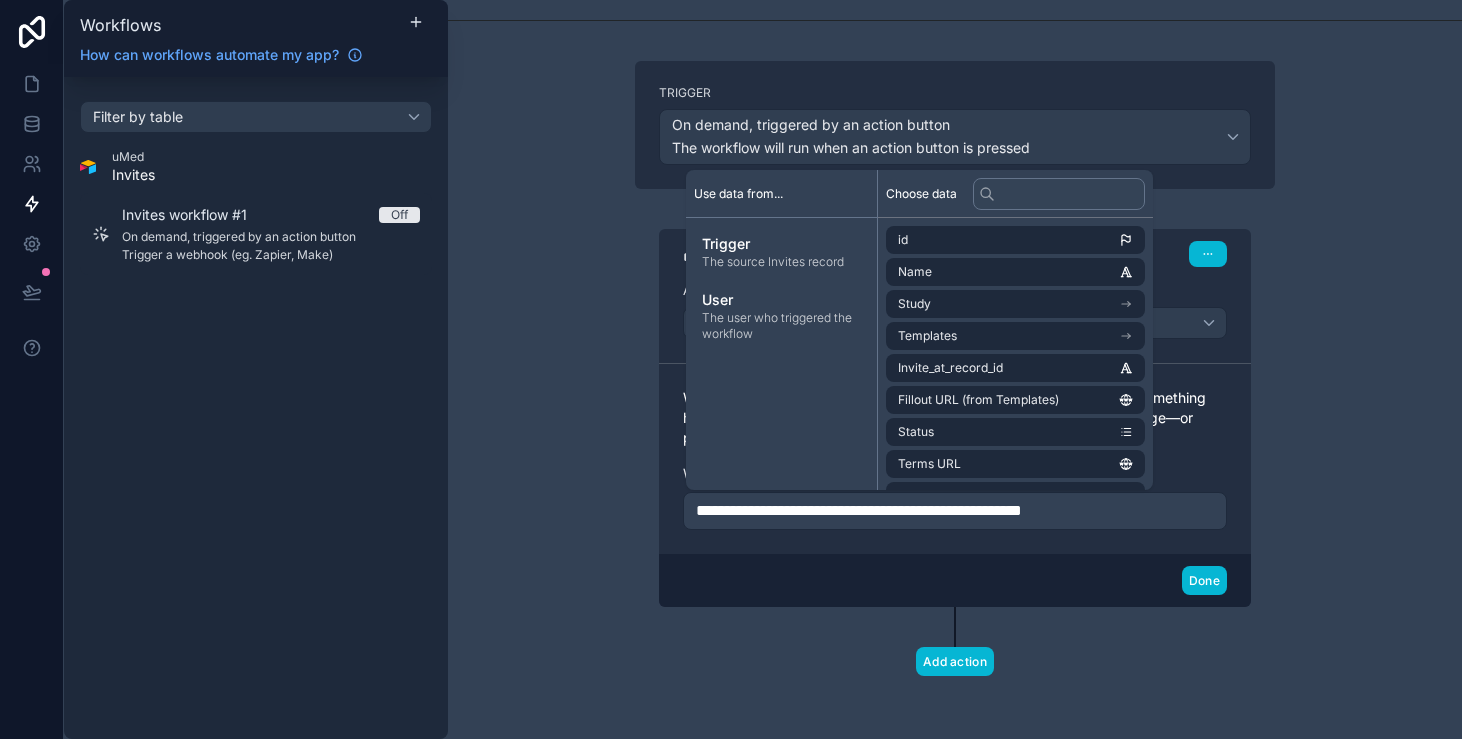 click on "**********" at bounding box center (955, 369) 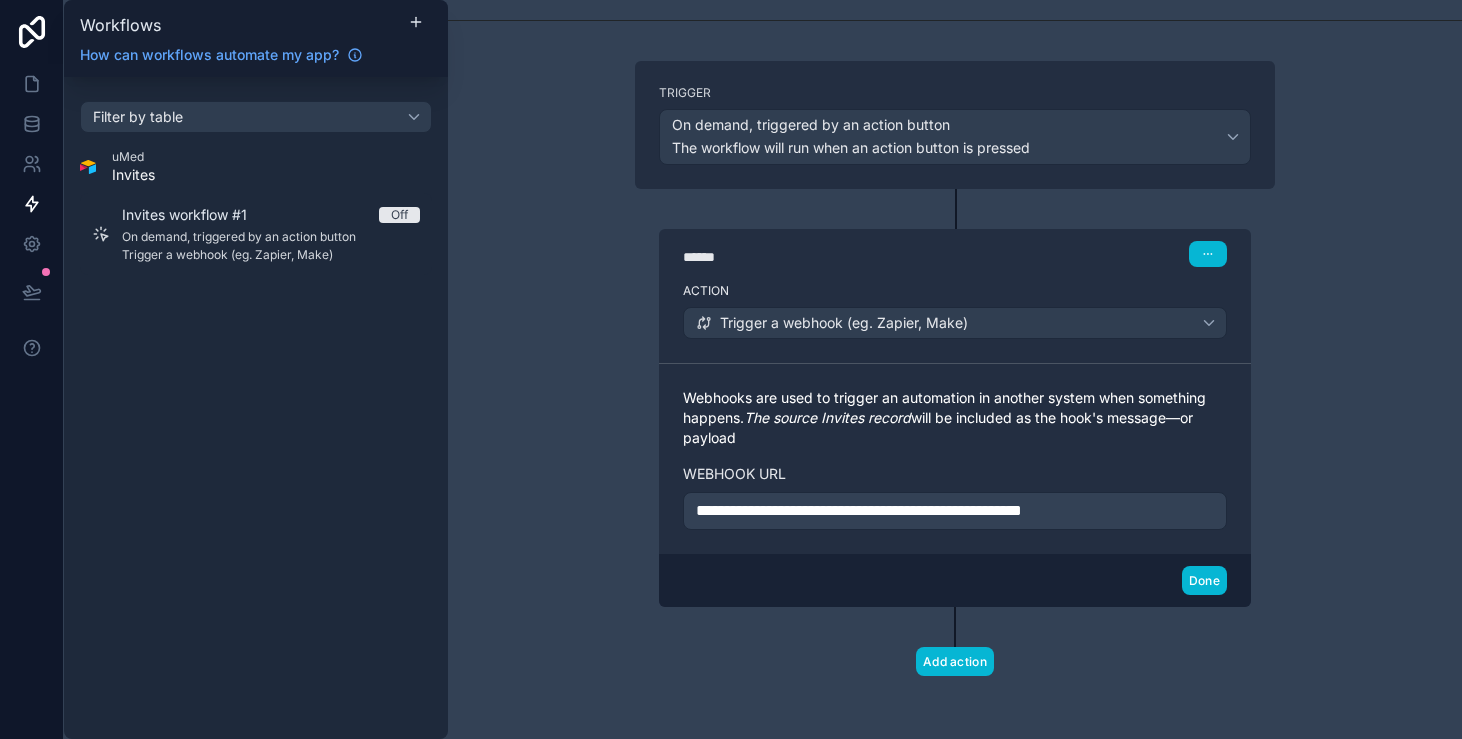 click on "**********" at bounding box center [955, 511] 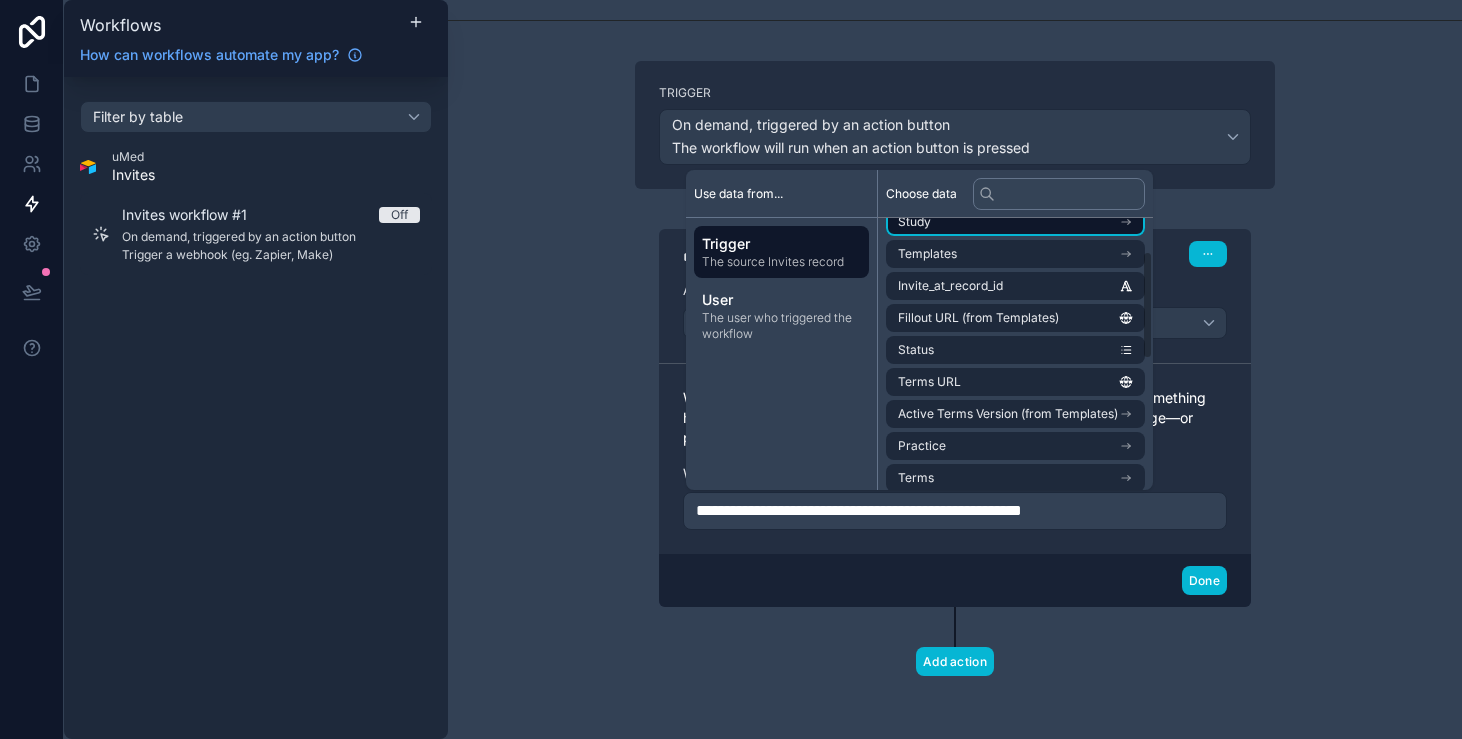 scroll, scrollTop: 83, scrollLeft: 0, axis: vertical 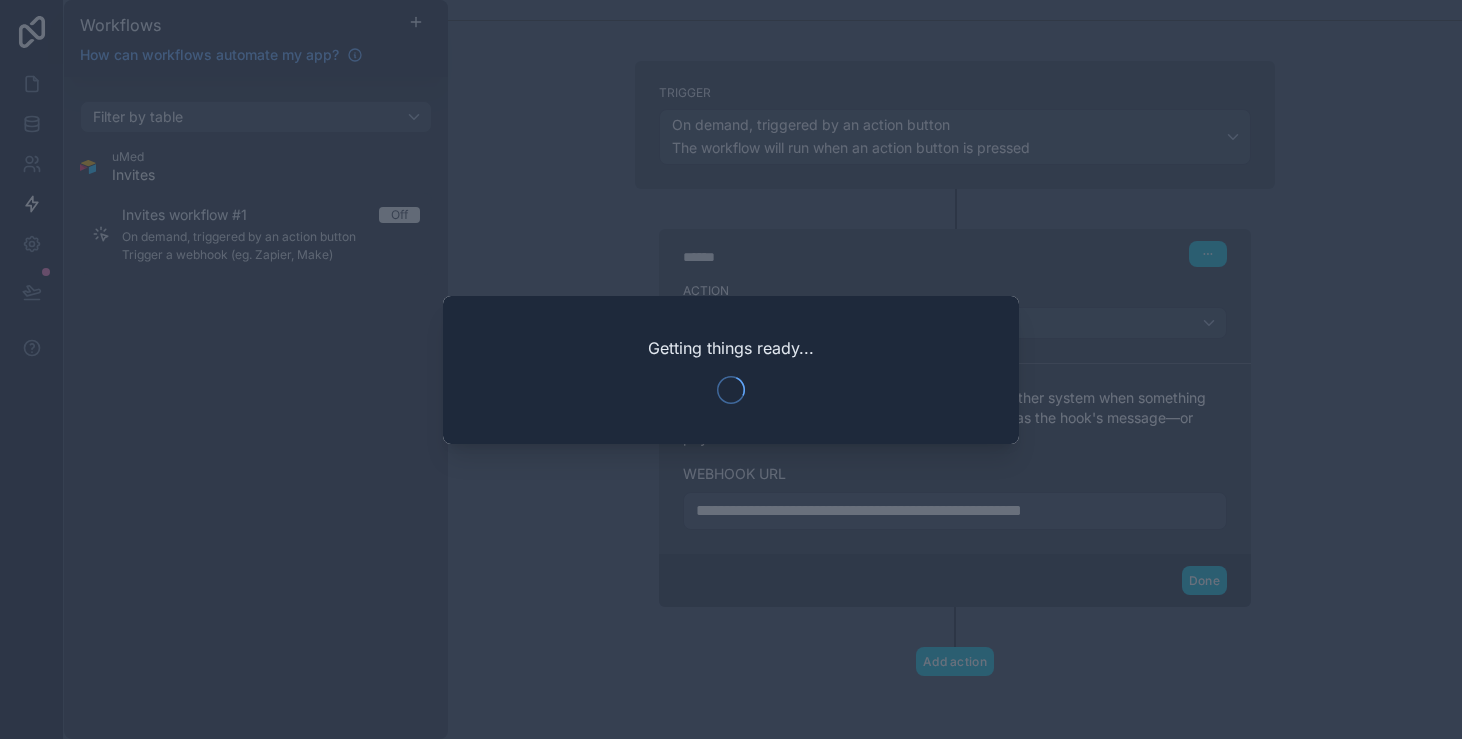 click at bounding box center [731, 369] 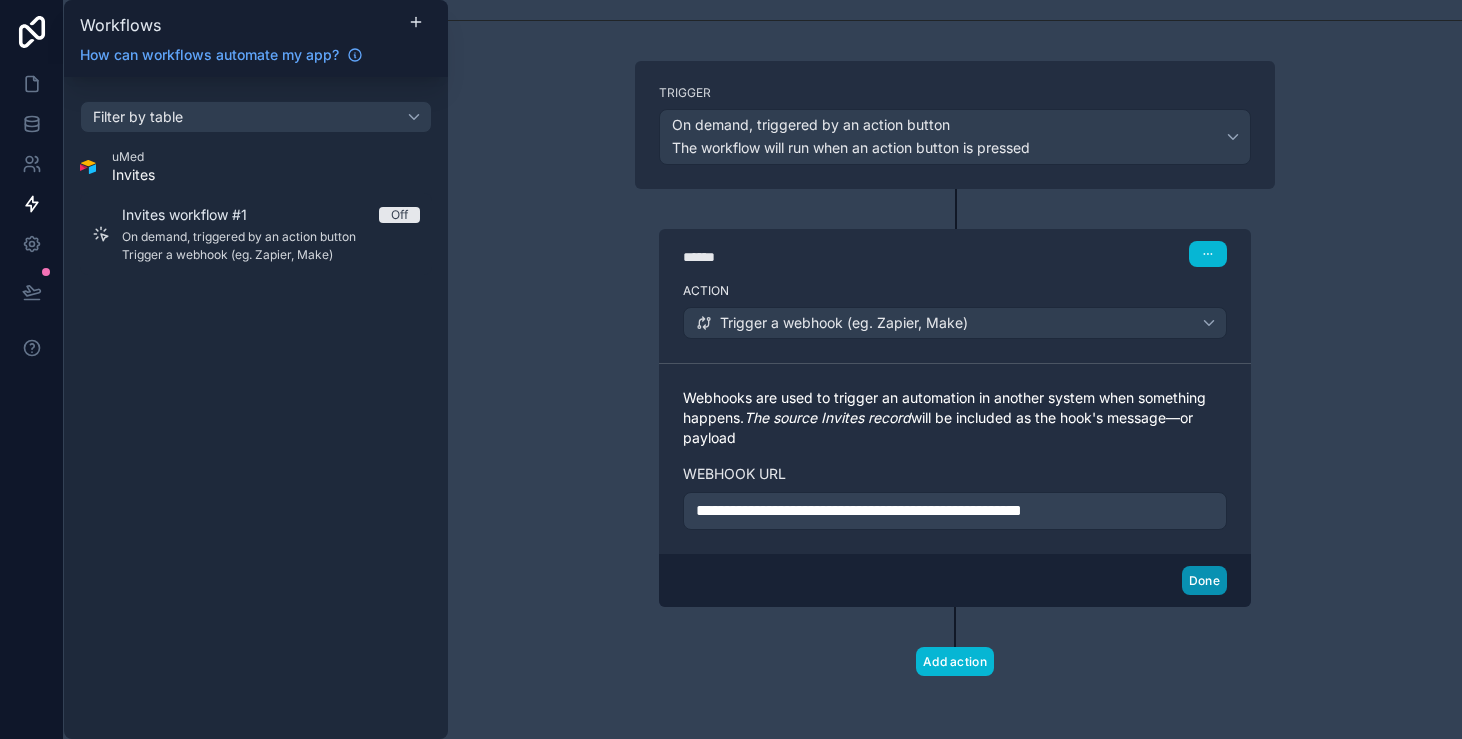 click on "Done" at bounding box center (1204, 580) 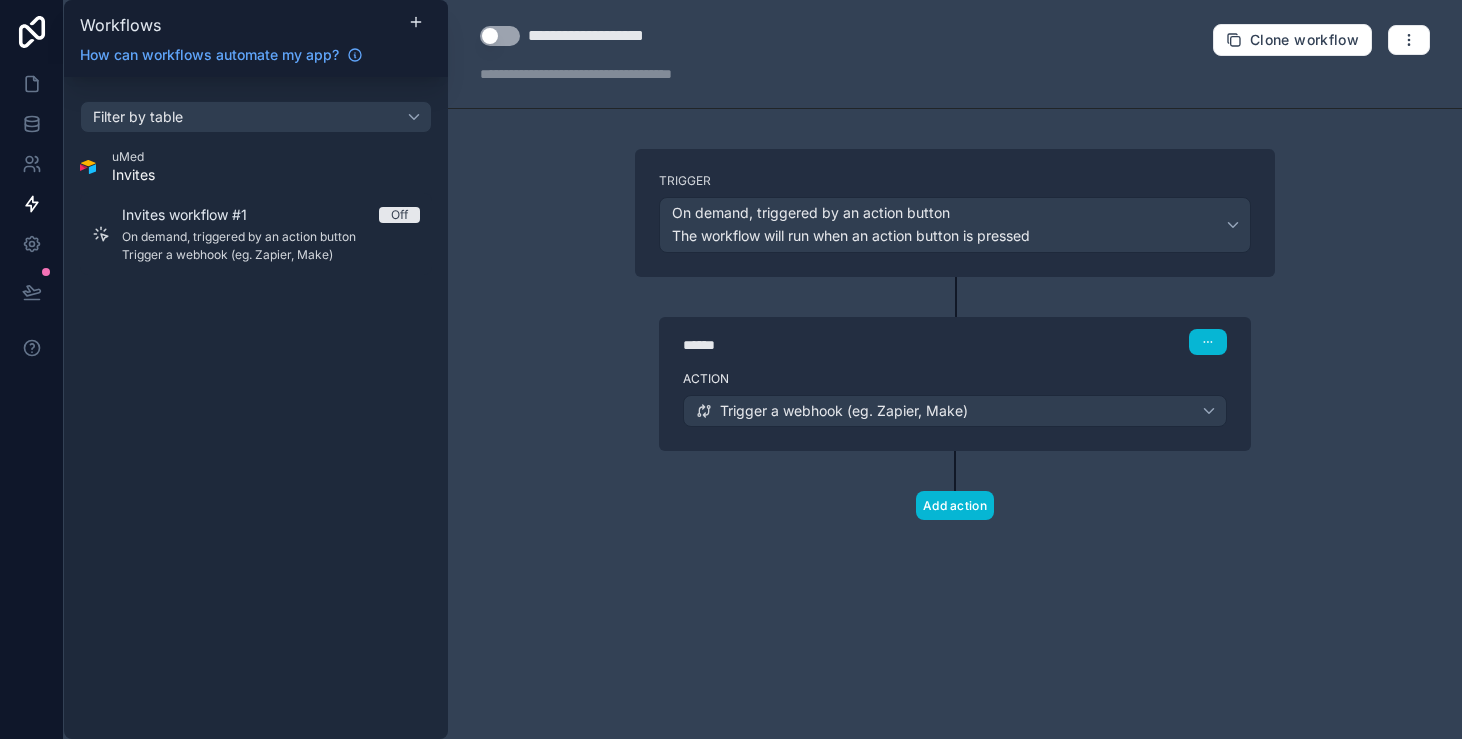 click on "**********" at bounding box center [955, 369] 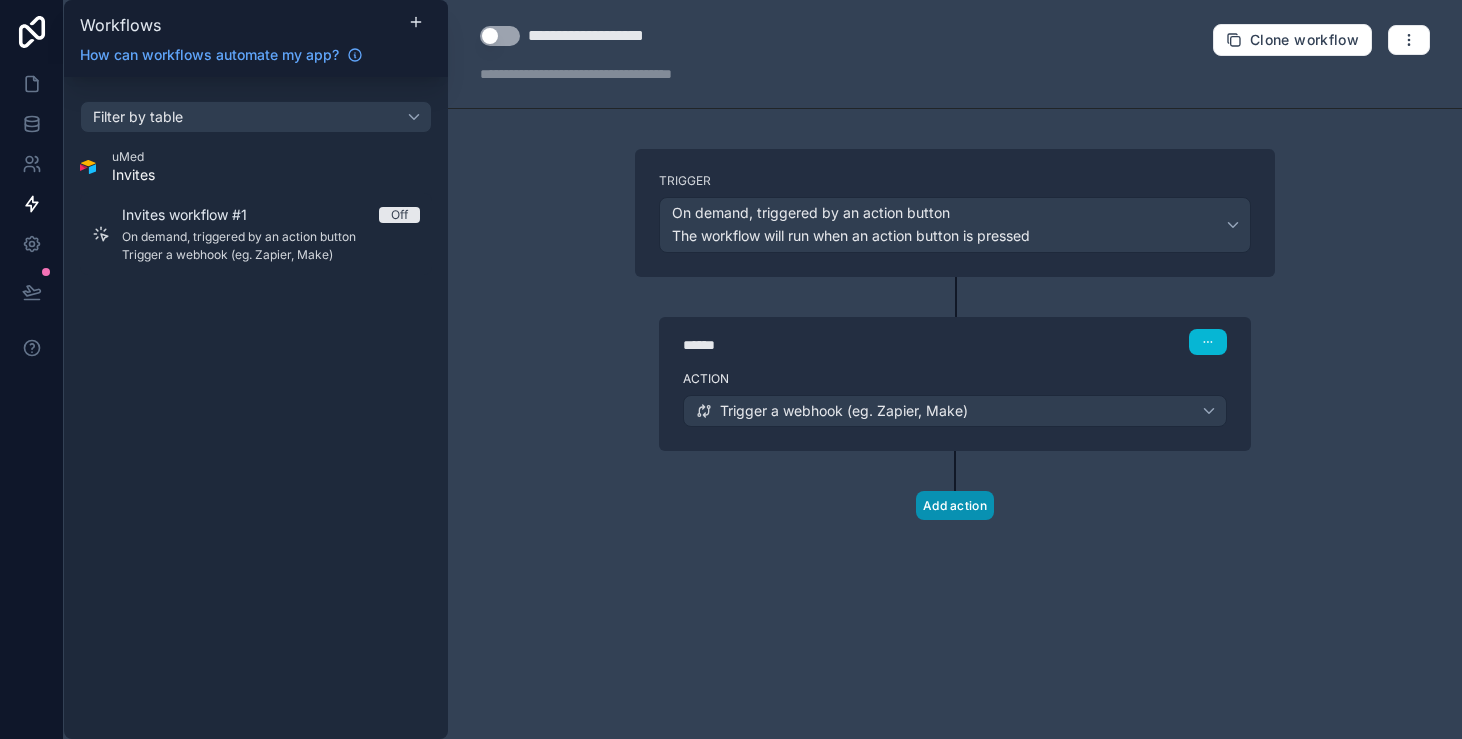 click on "Add action" at bounding box center (955, 505) 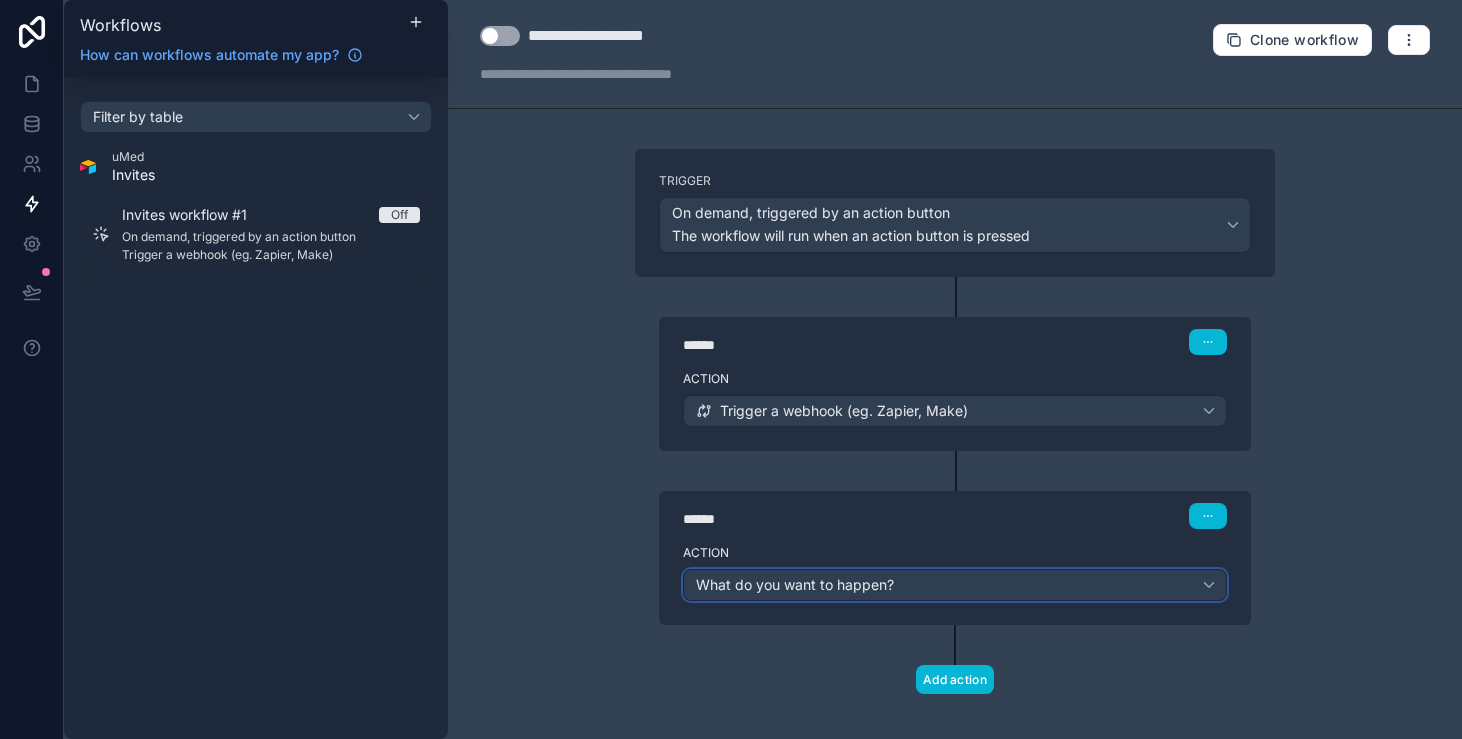 click on "What do you want to happen?" at bounding box center (955, 585) 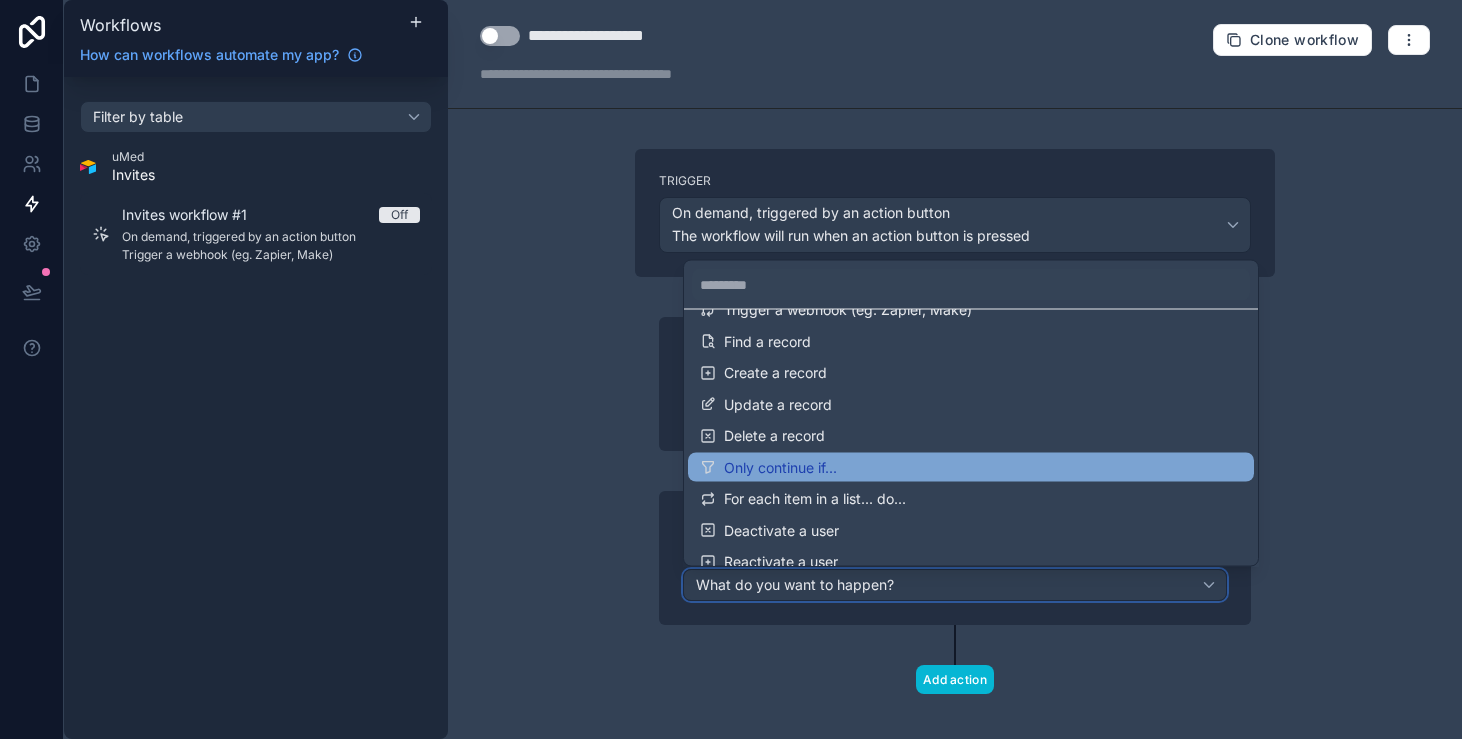 scroll, scrollTop: 0, scrollLeft: 0, axis: both 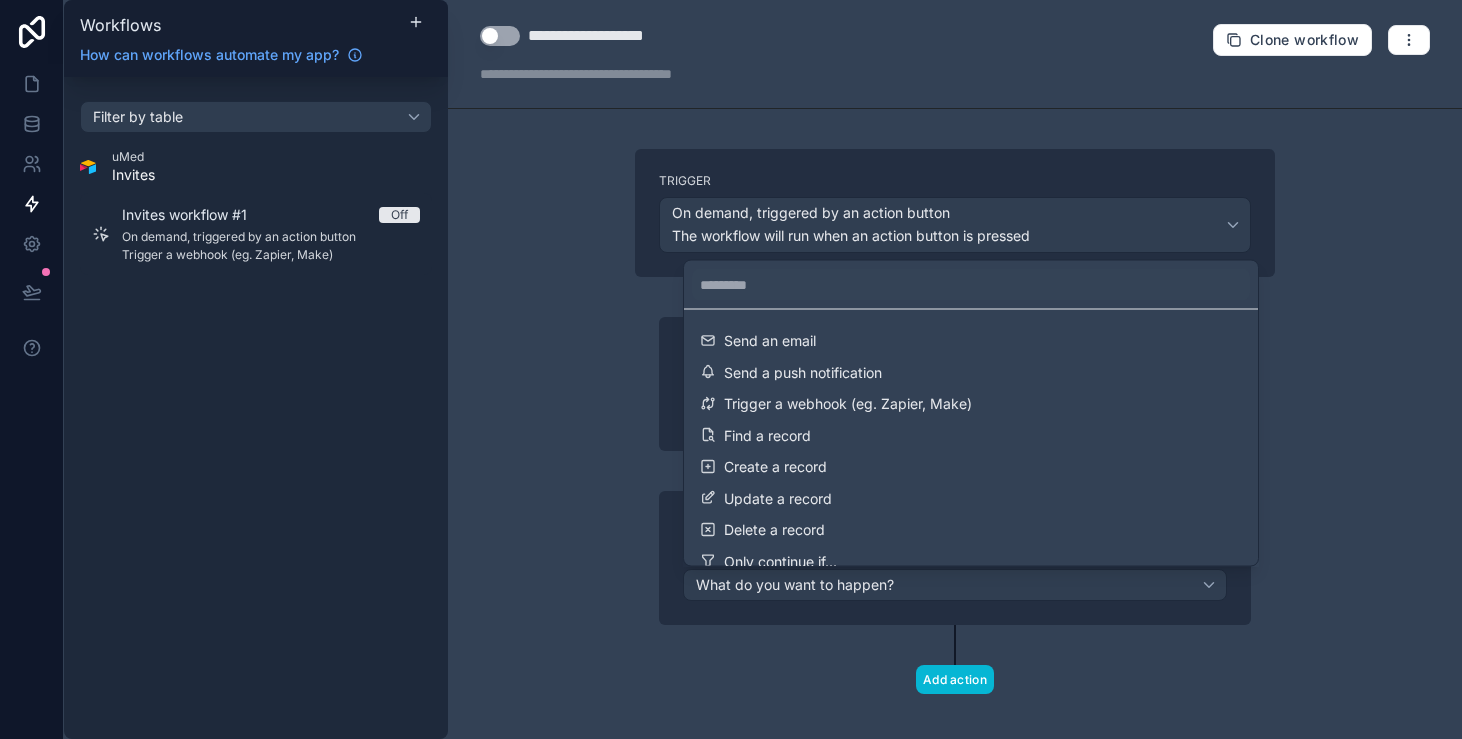 click at bounding box center [731, 369] 